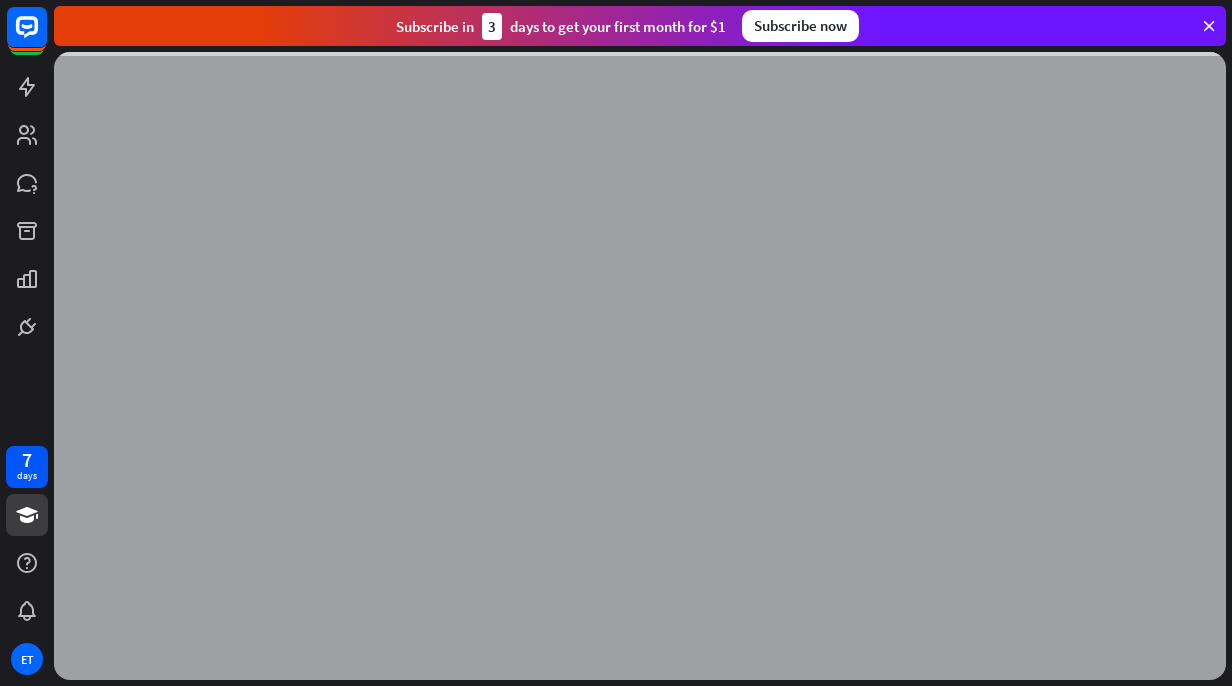 scroll, scrollTop: 0, scrollLeft: 0, axis: both 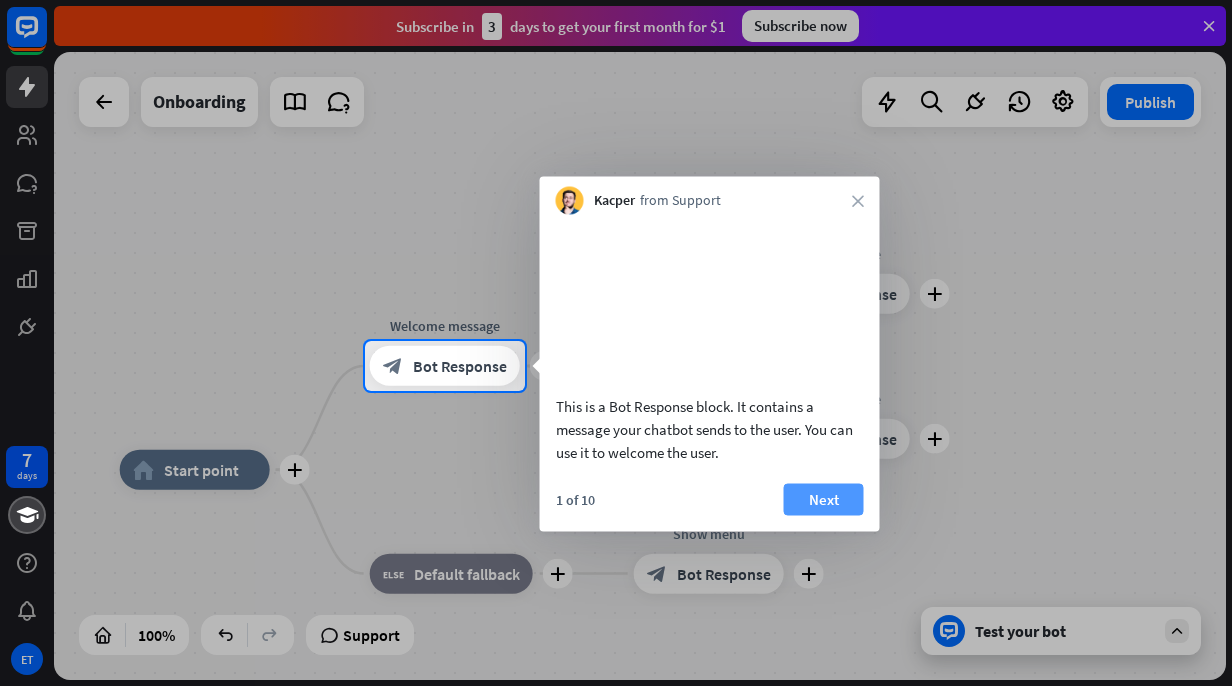 click on "Next" at bounding box center (824, 499) 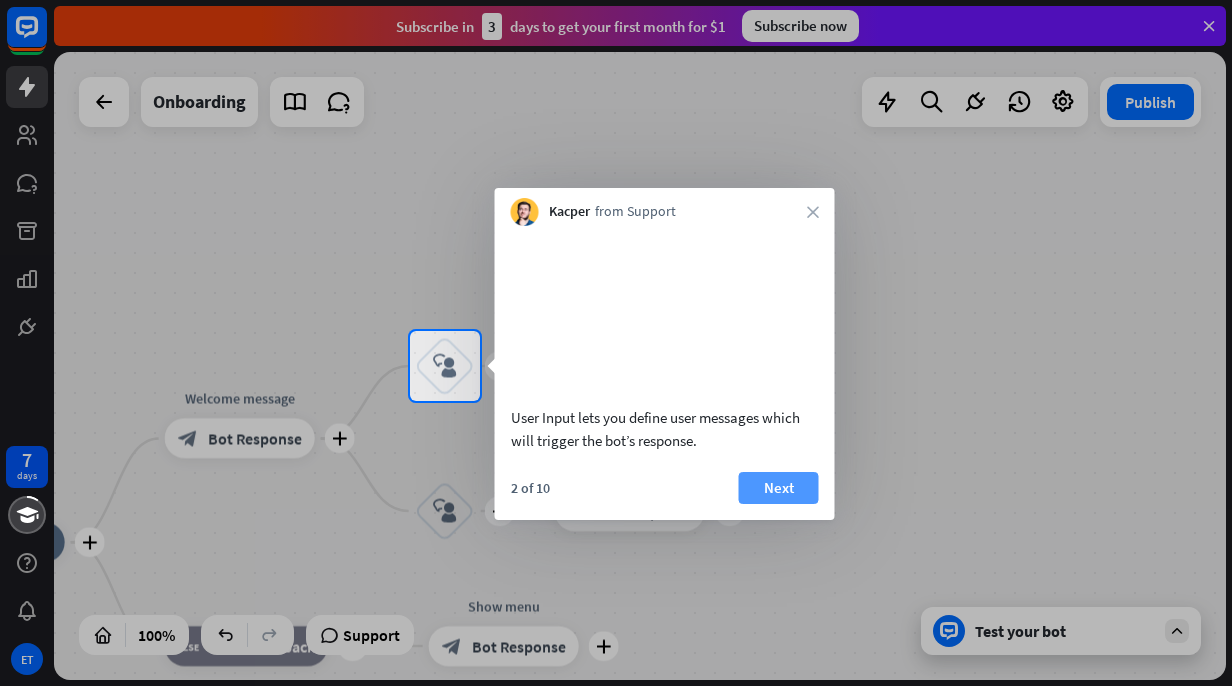 click on "Next" at bounding box center [779, 488] 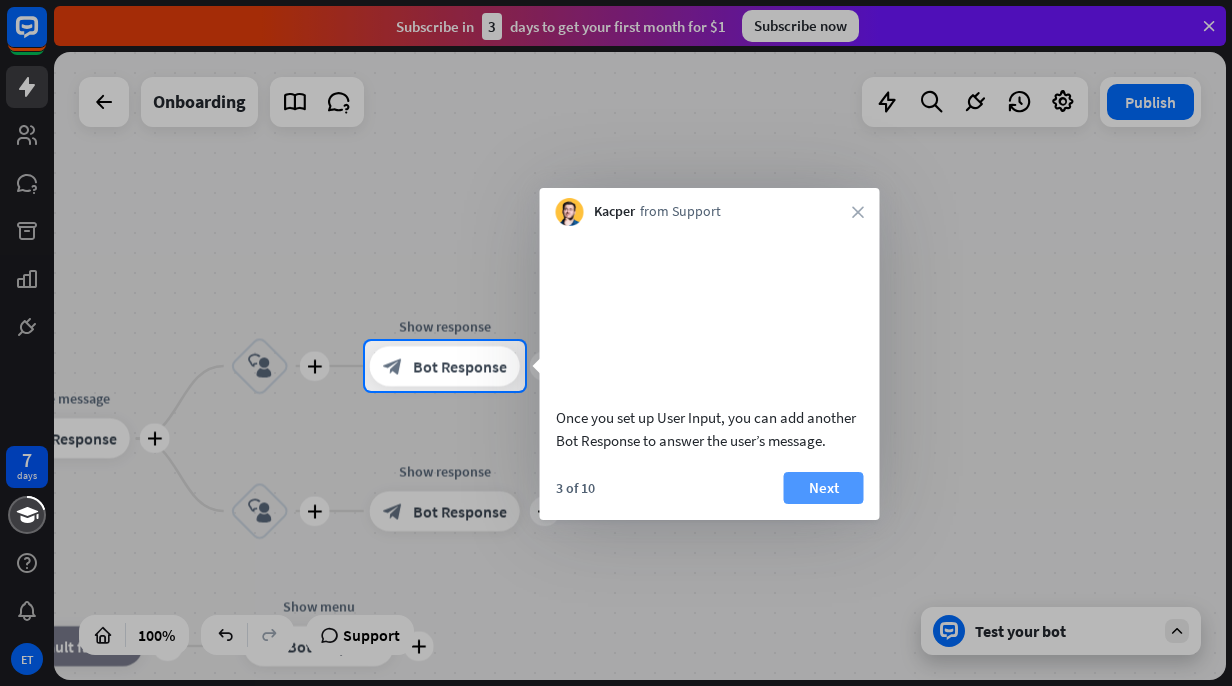 click on "Next" at bounding box center (824, 488) 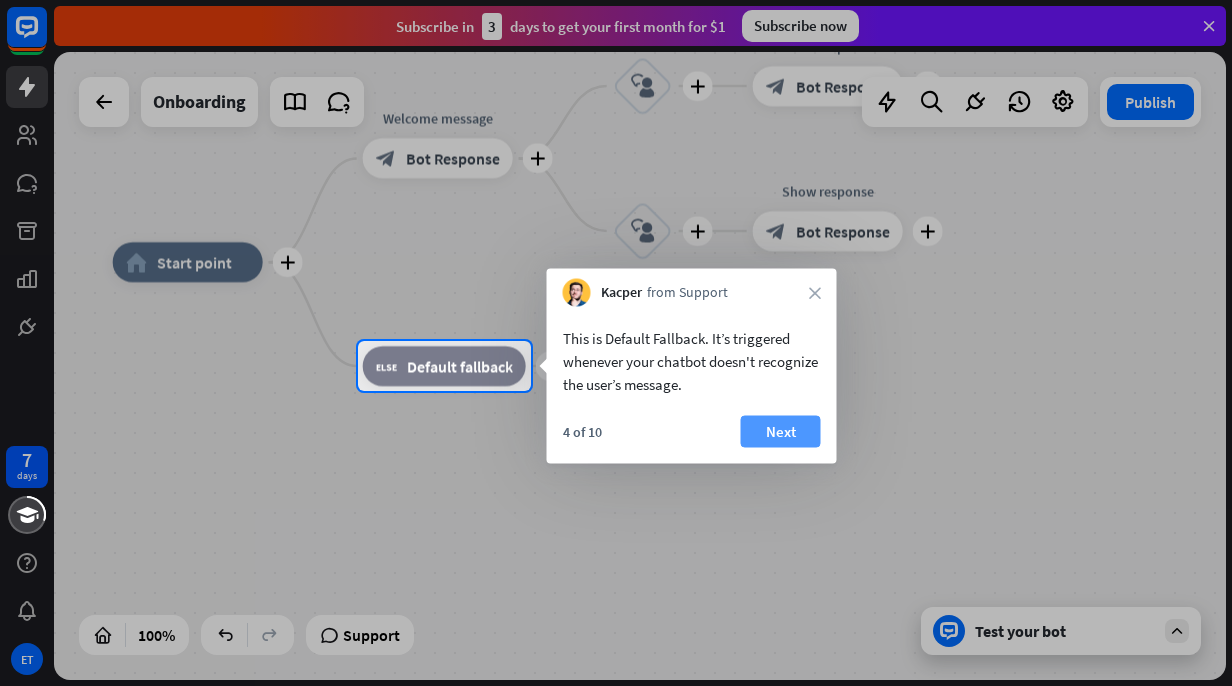 click on "Next" at bounding box center [781, 432] 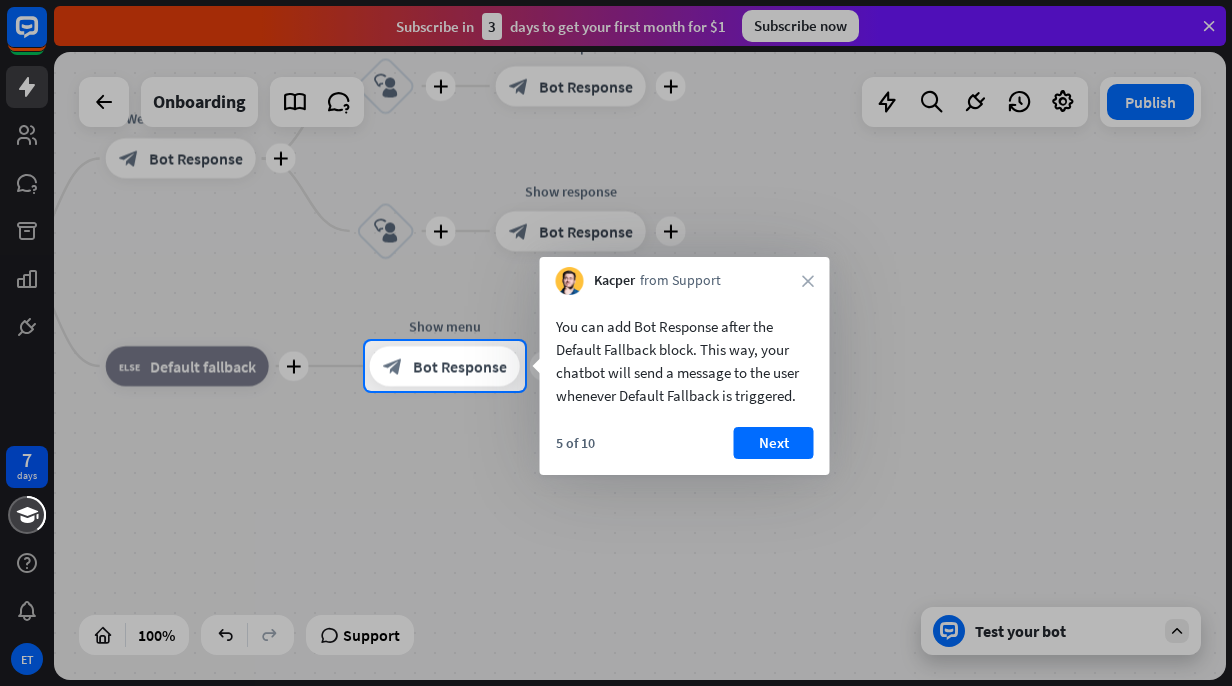 click on "Next" at bounding box center [774, 443] 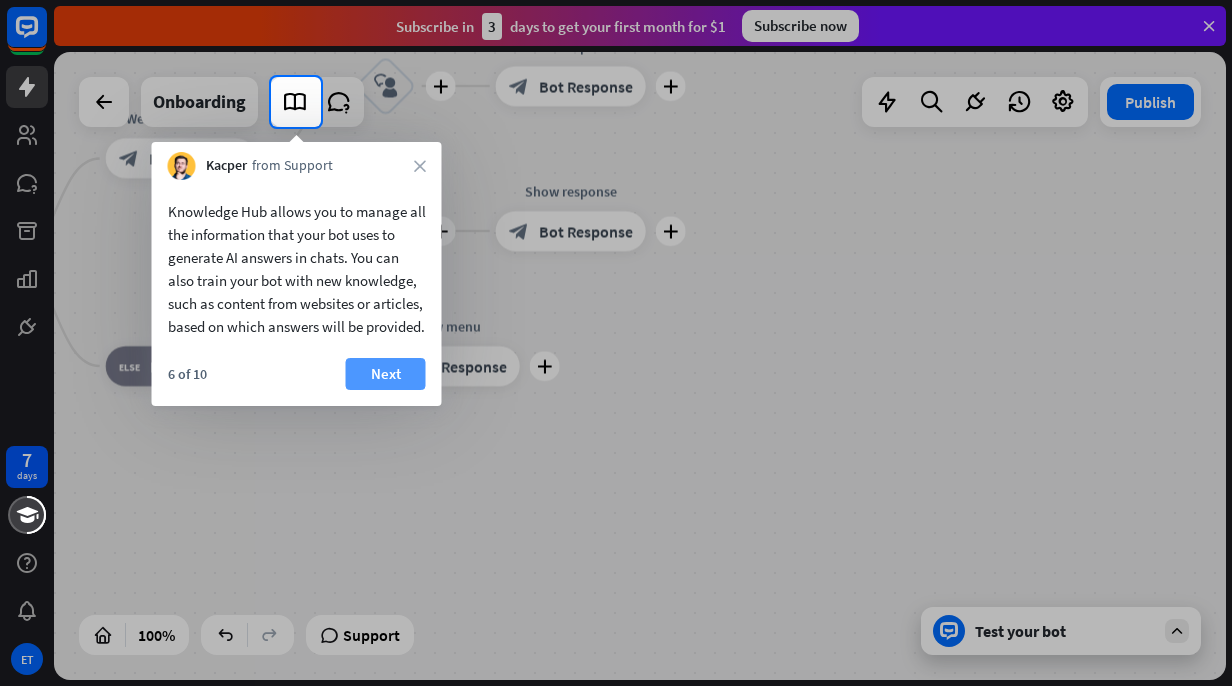 click on "Next" at bounding box center [386, 374] 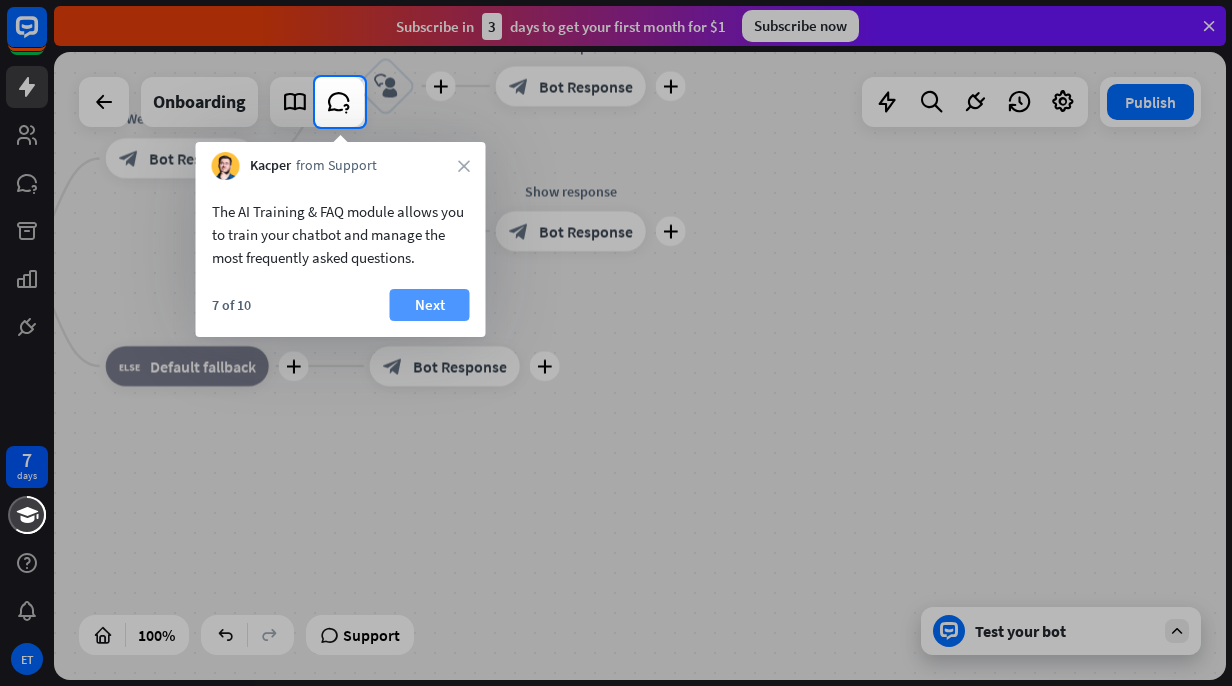 click on "Next" at bounding box center [430, 305] 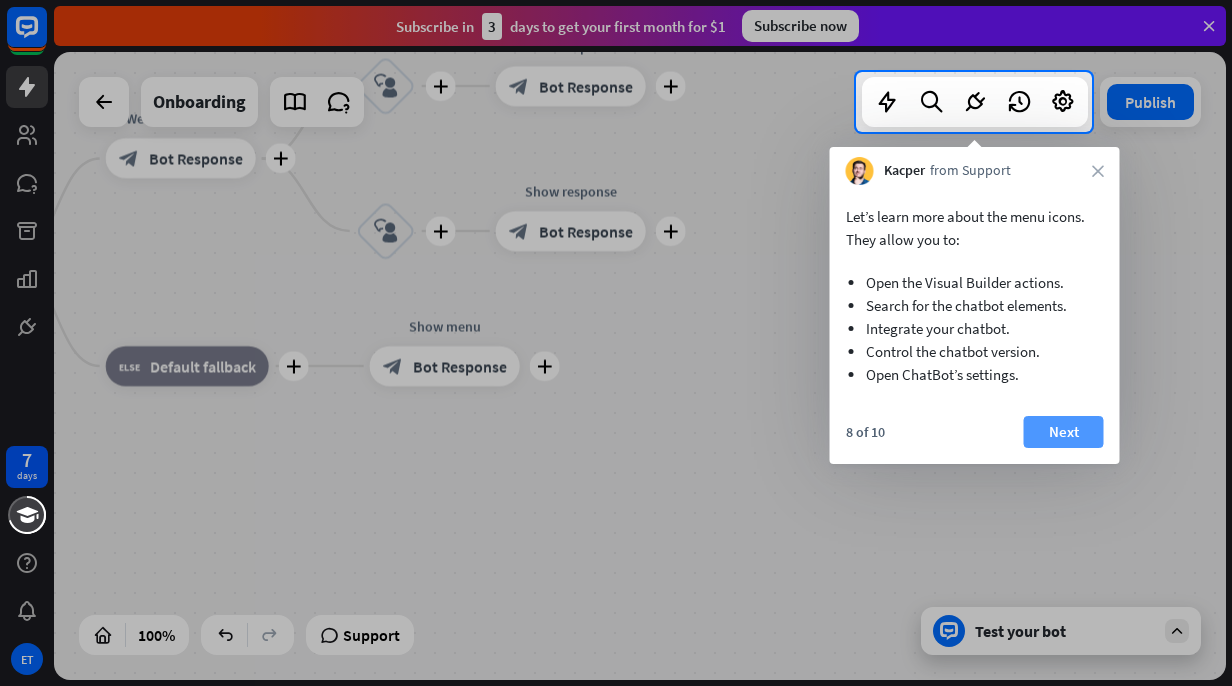 click on "Next" at bounding box center (1064, 432) 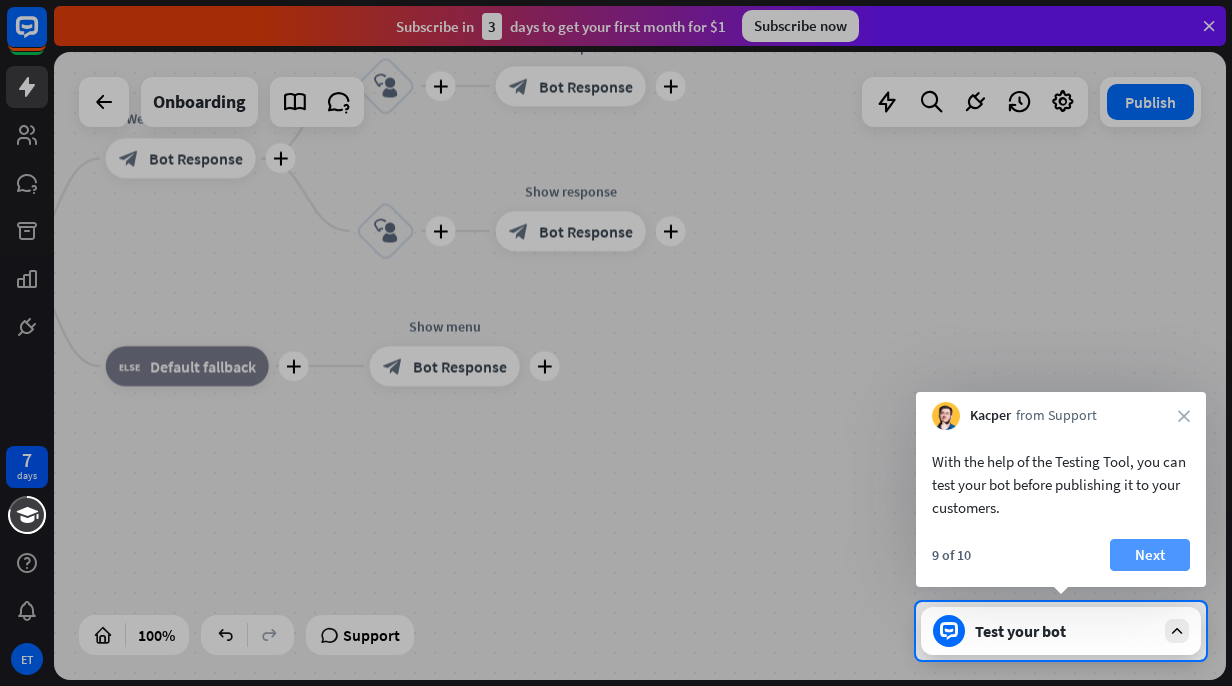 click on "Next" at bounding box center (1150, 555) 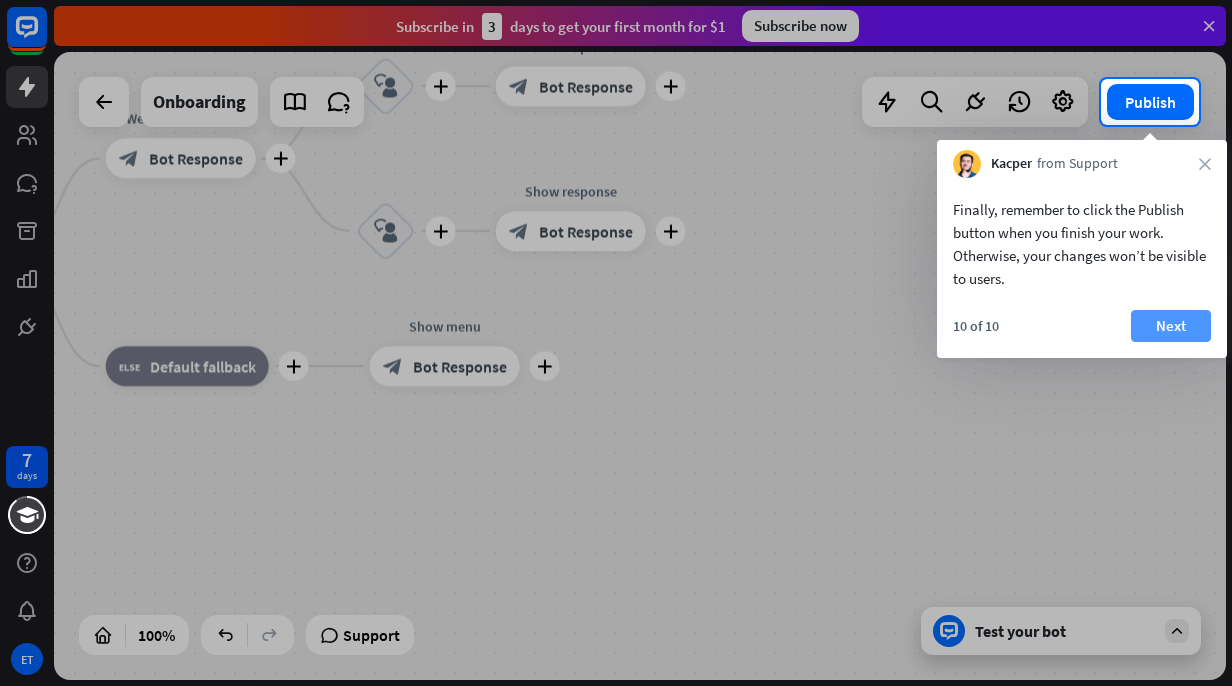 click on "Next" at bounding box center [1171, 326] 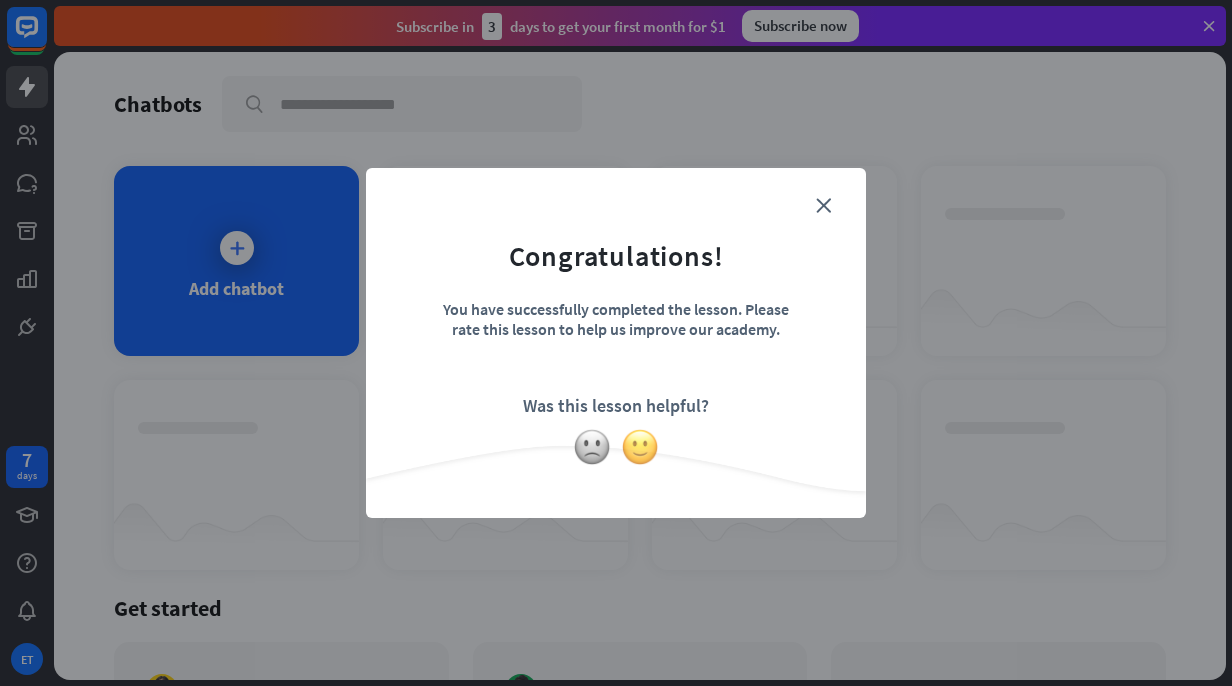 click at bounding box center (640, 447) 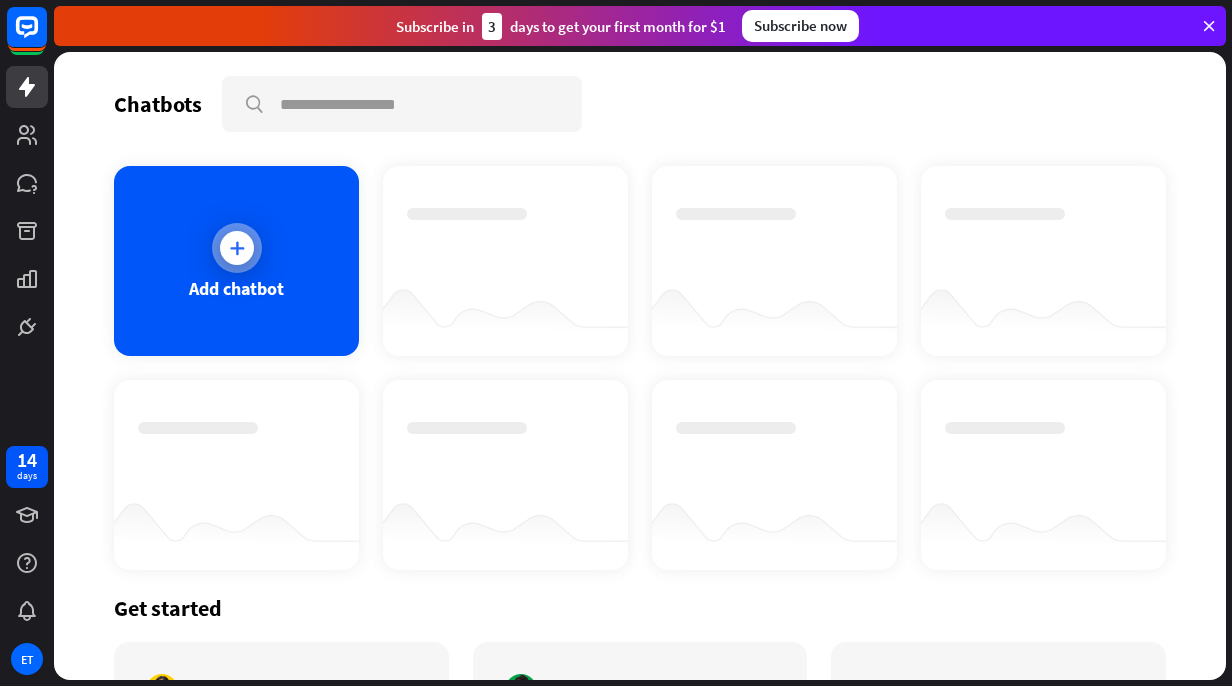 click at bounding box center (237, 248) 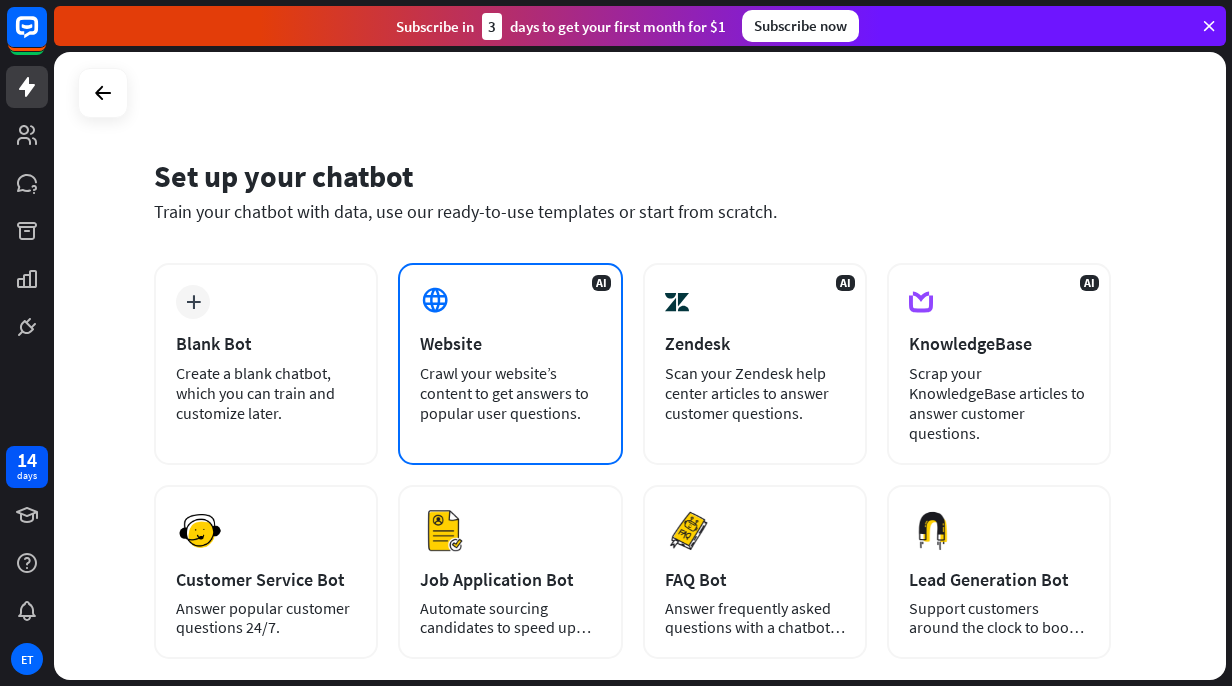 scroll, scrollTop: 219, scrollLeft: 0, axis: vertical 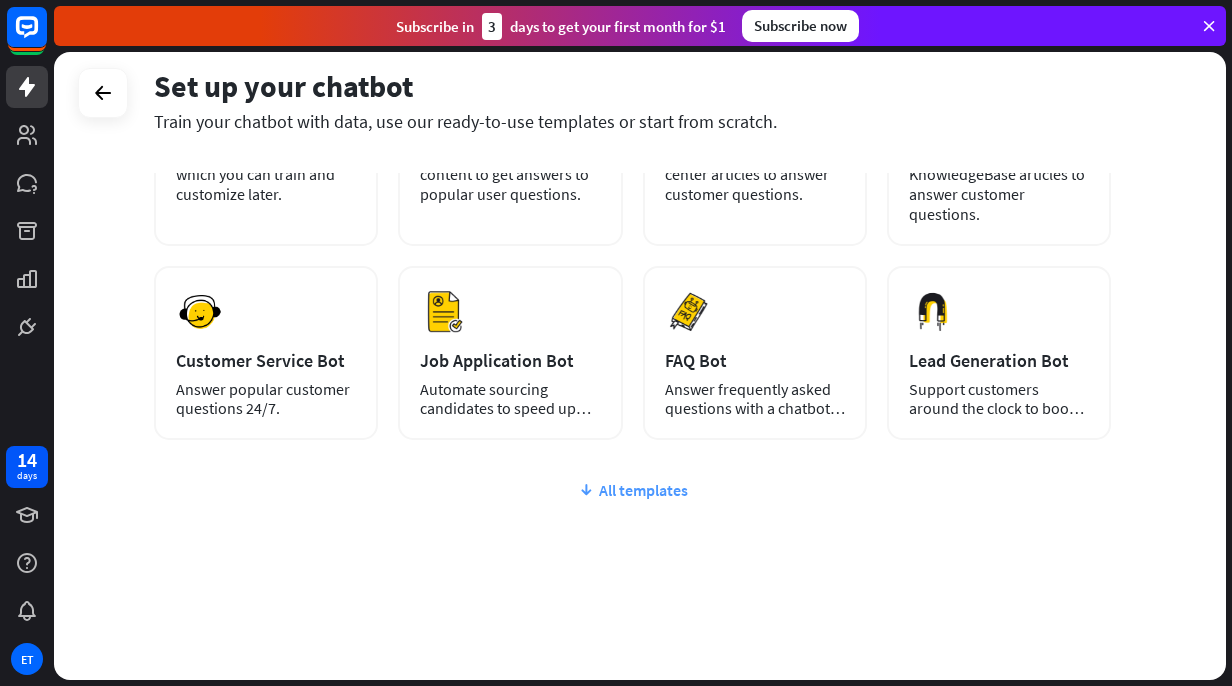 click on "All templates" at bounding box center [632, 490] 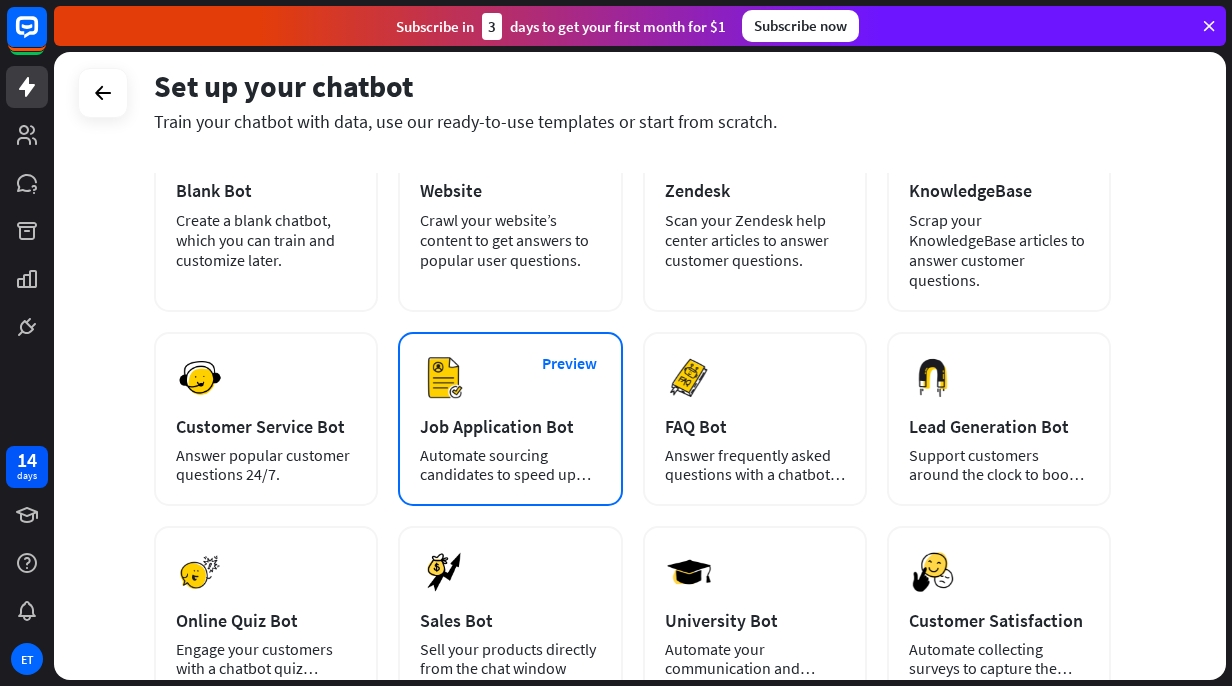 scroll, scrollTop: 0, scrollLeft: 0, axis: both 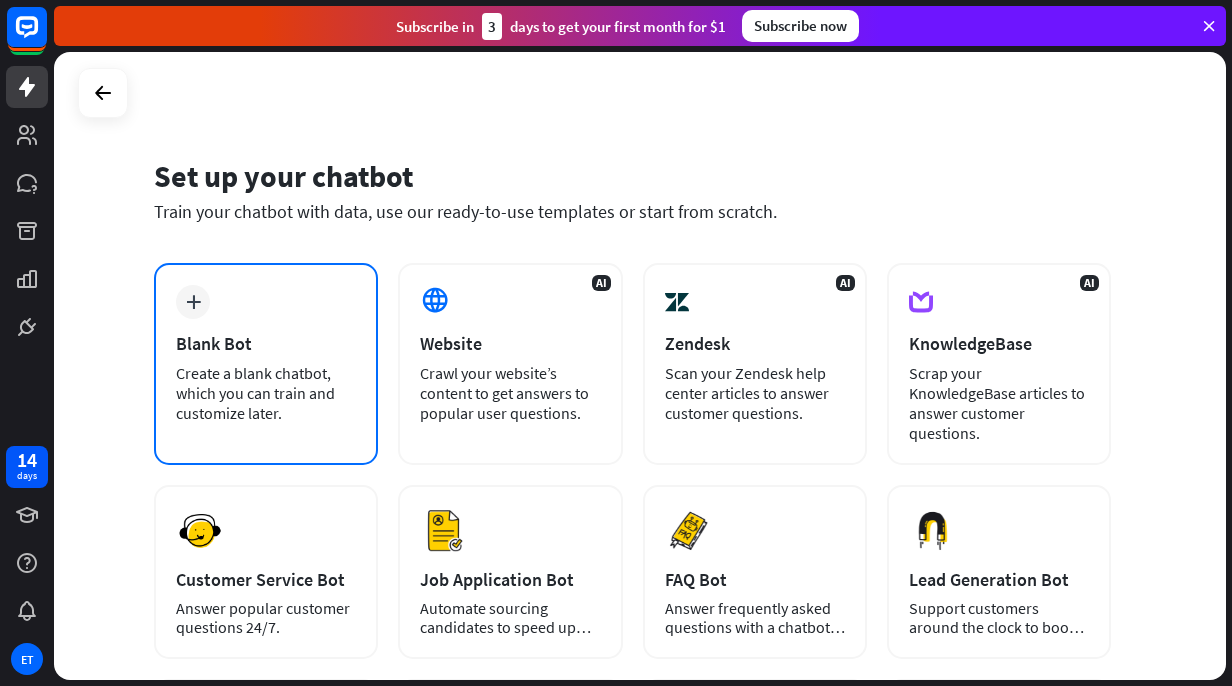click on "Blank Bot" at bounding box center (266, 343) 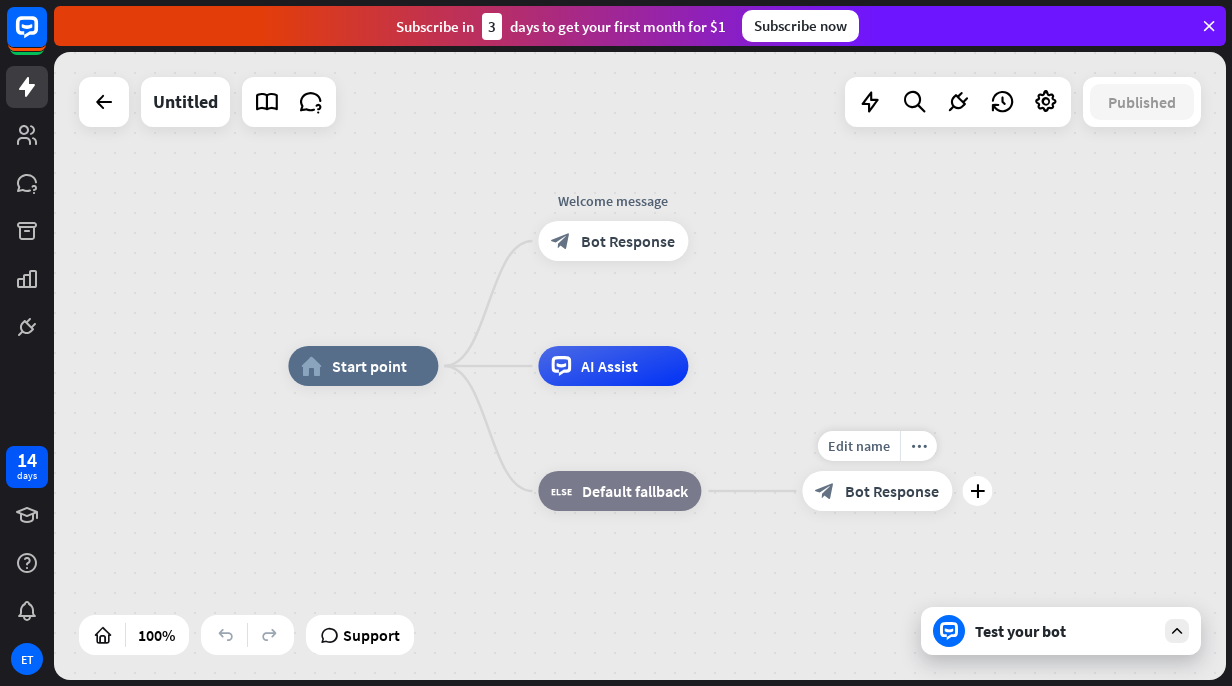 click on "Edit name   more_horiz         plus     block_bot_response   Bot Response" at bounding box center [877, 491] 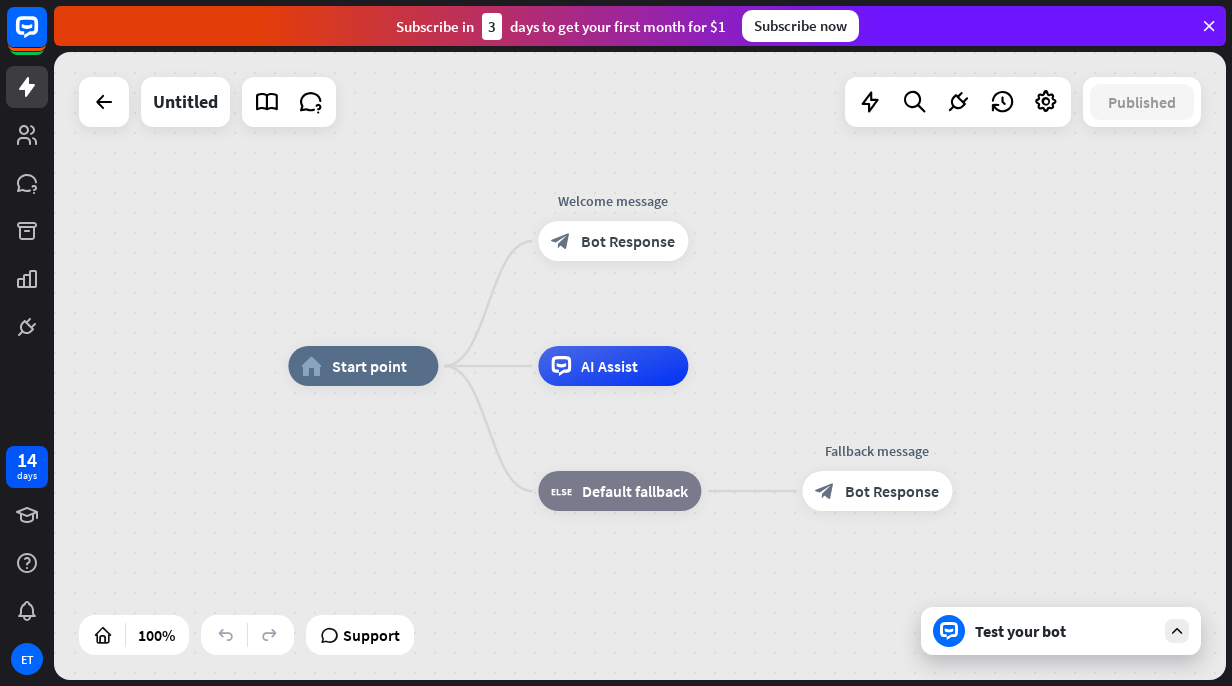 click on "Test your bot" at bounding box center (1065, 631) 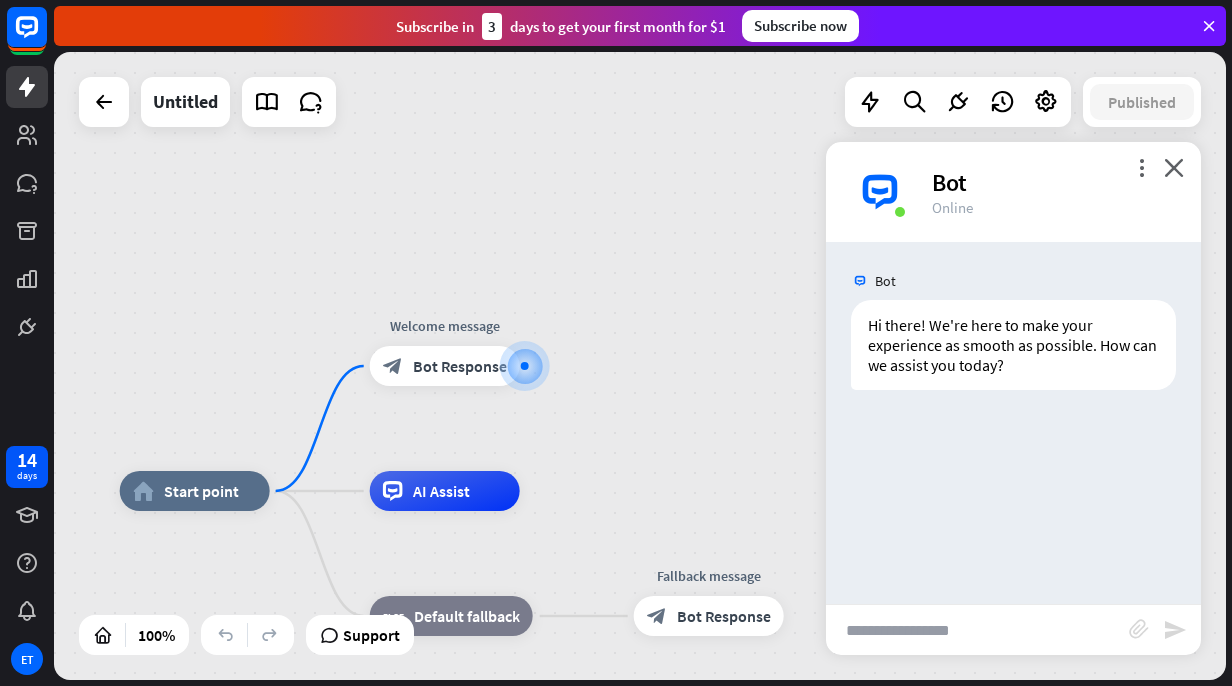 click at bounding box center (977, 630) 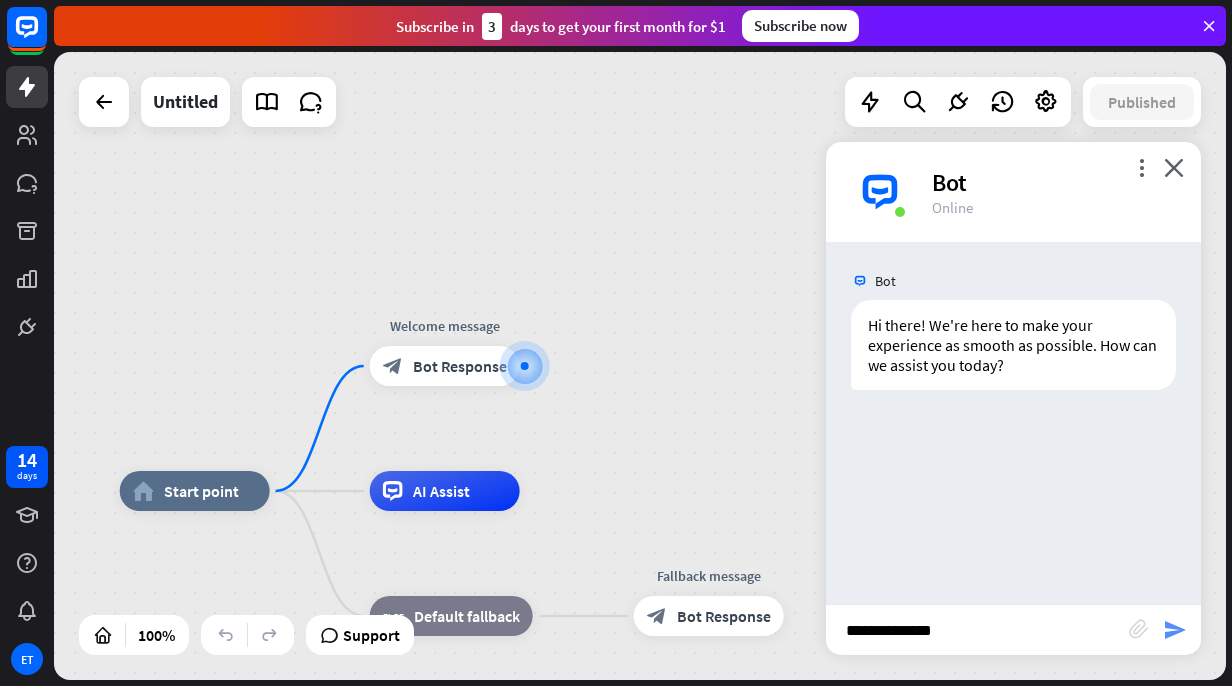 type on "**********" 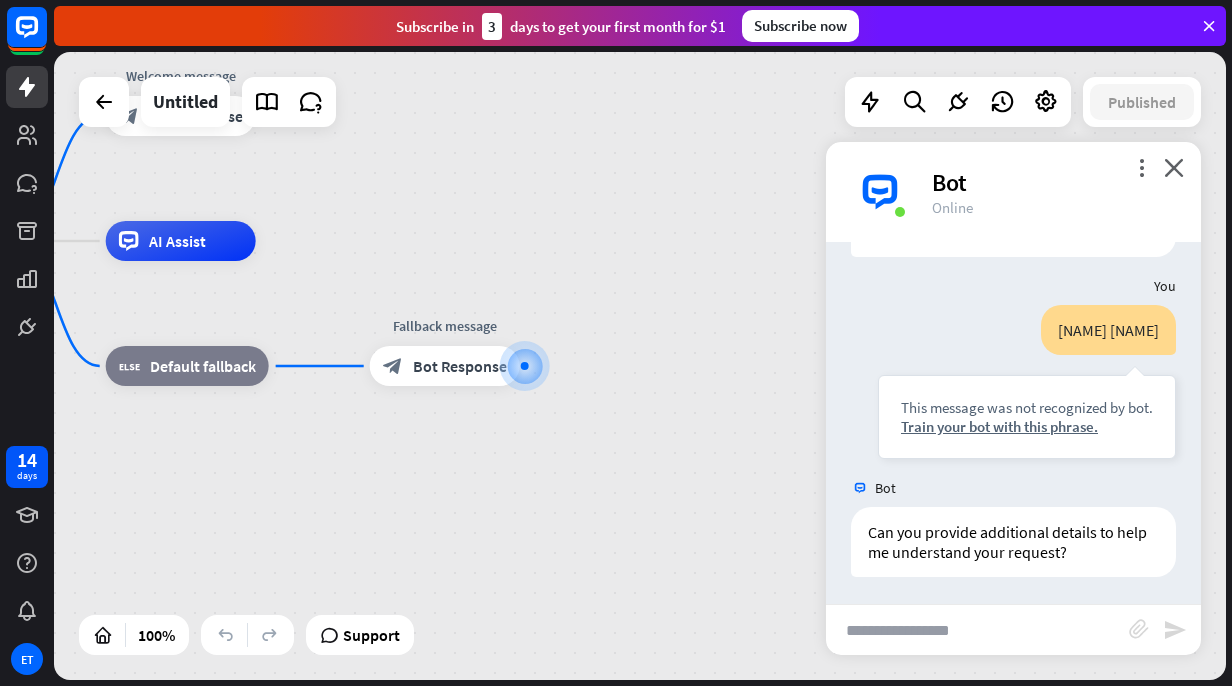 scroll, scrollTop: 136, scrollLeft: 0, axis: vertical 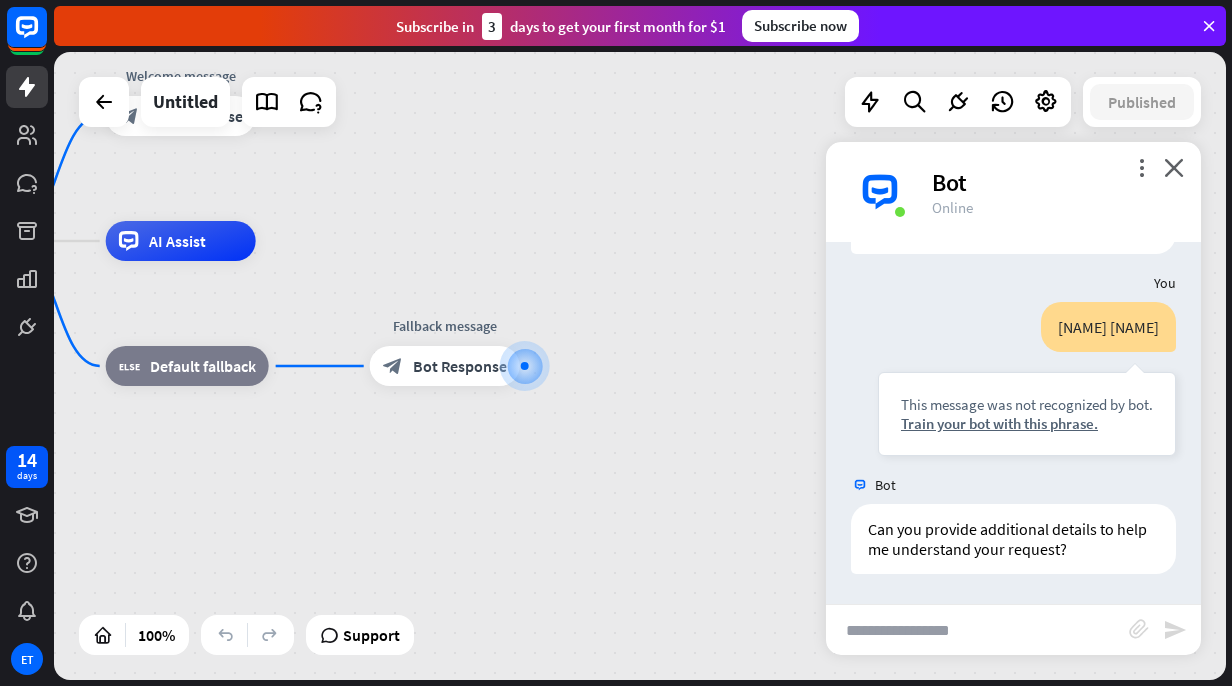 click at bounding box center [977, 630] 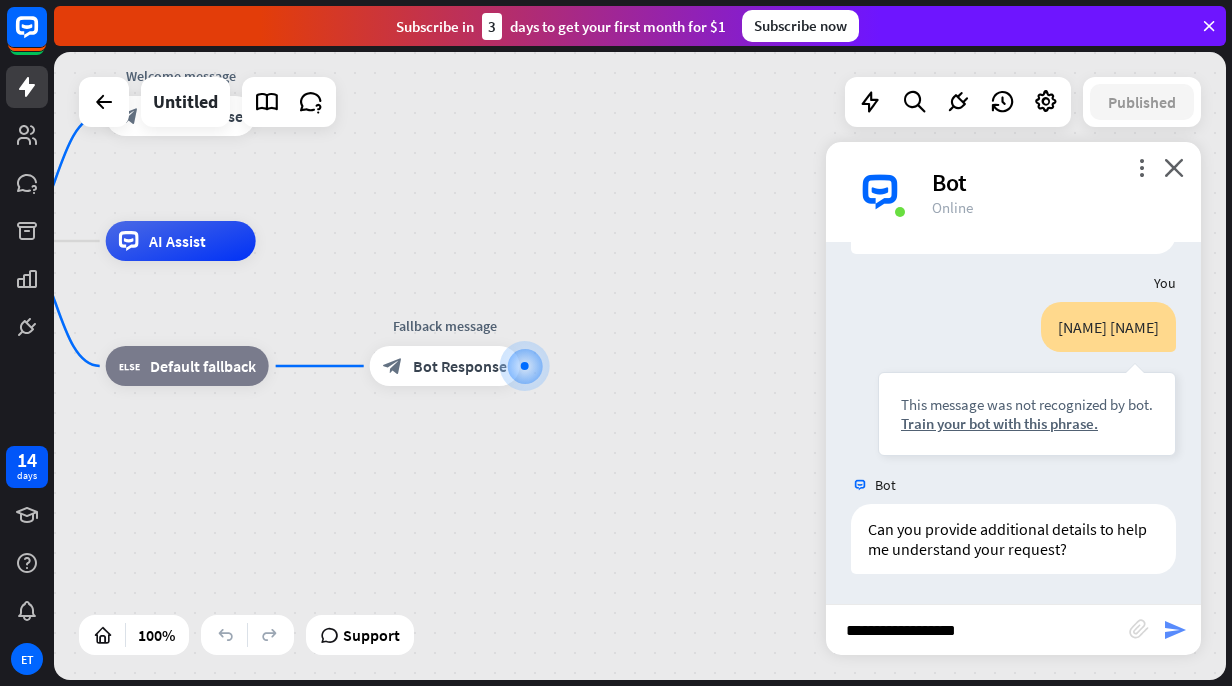 type on "**********" 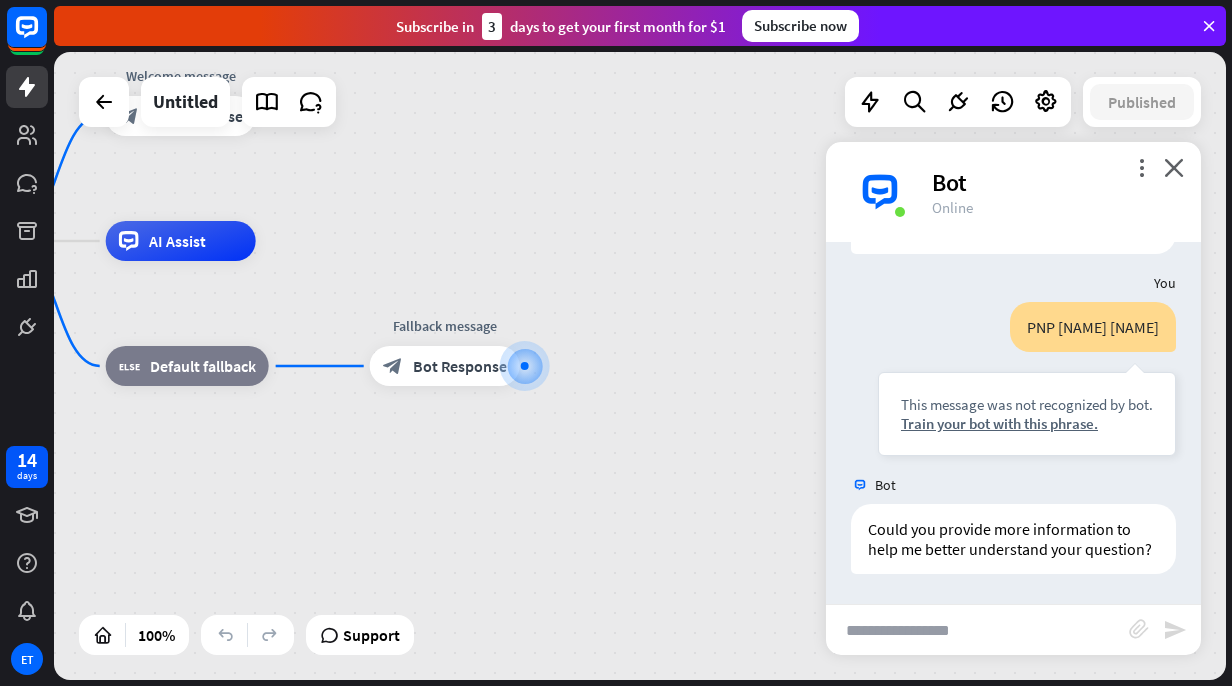scroll, scrollTop: 476, scrollLeft: 0, axis: vertical 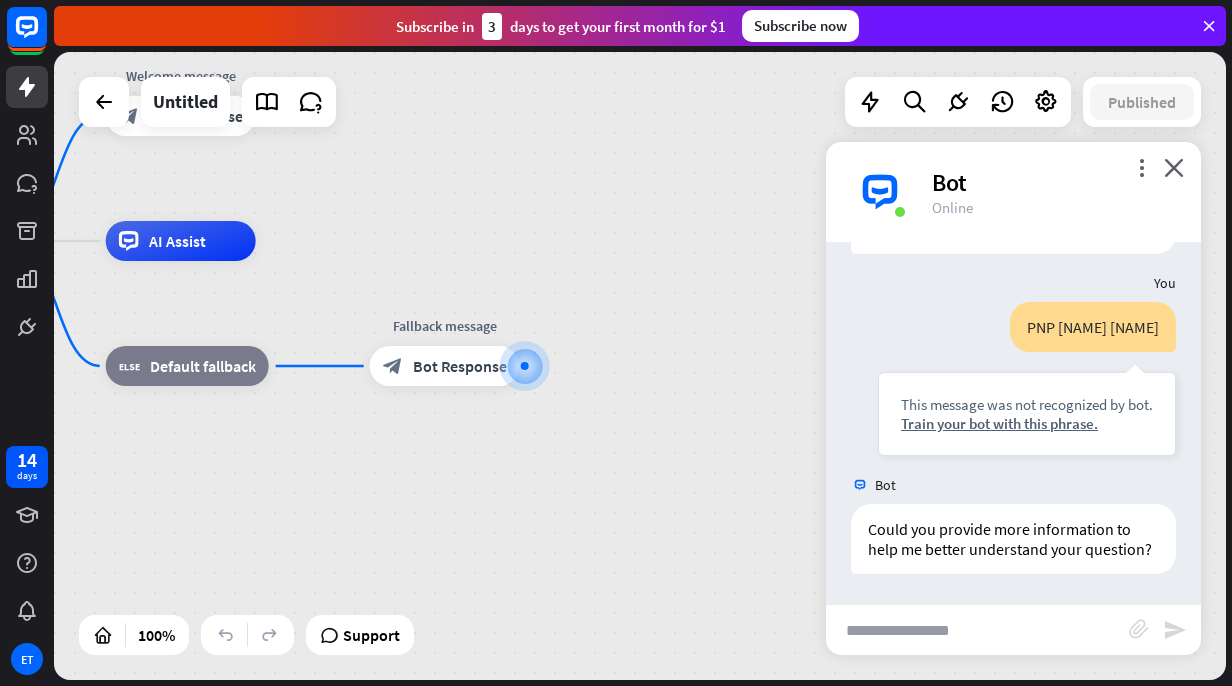 click at bounding box center (977, 630) 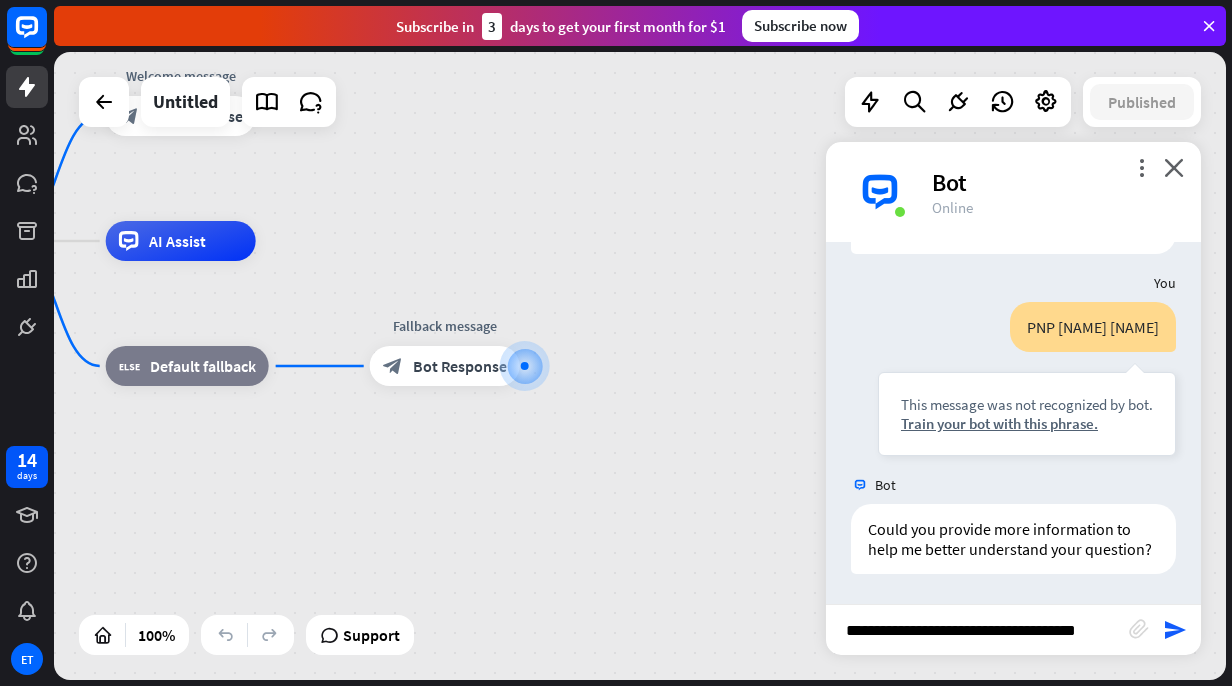 scroll, scrollTop: 0, scrollLeft: 9, axis: horizontal 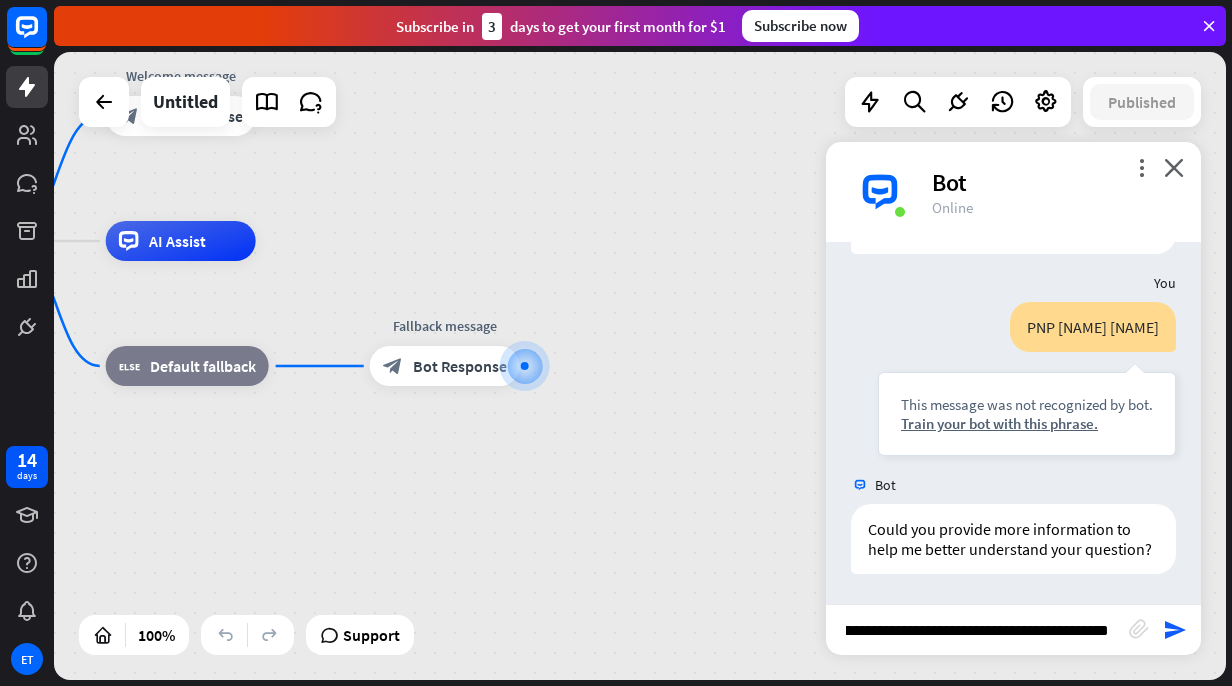 type on "**********" 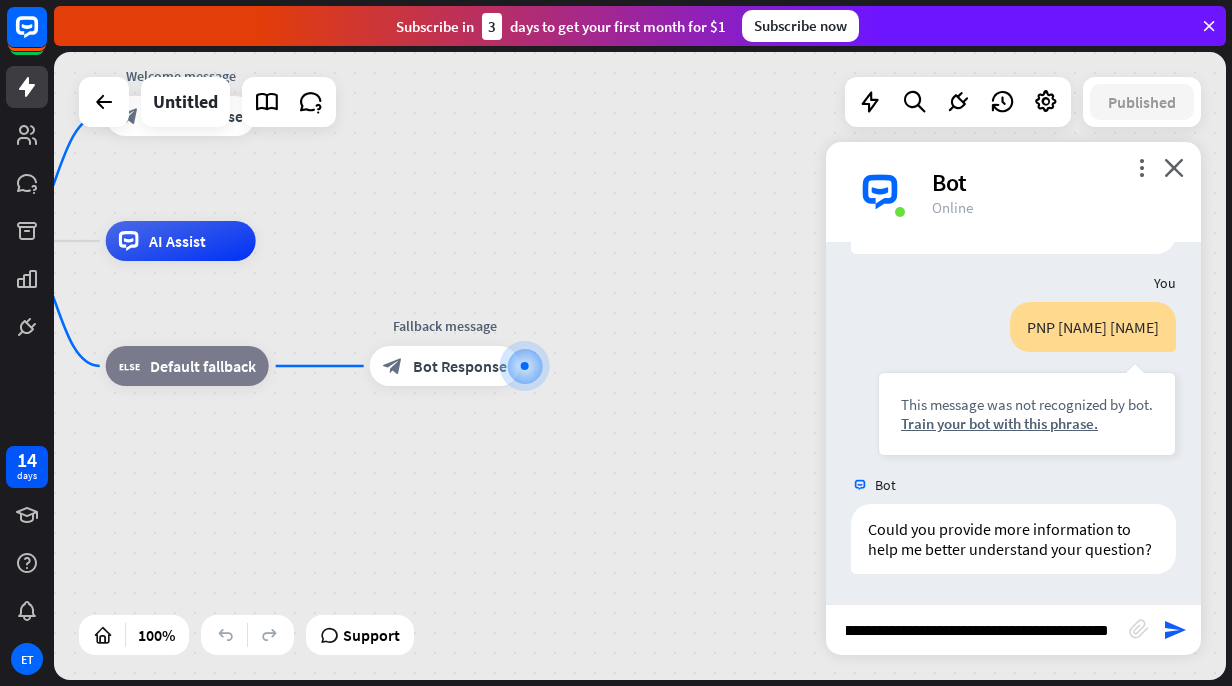 scroll, scrollTop: 0, scrollLeft: 58, axis: horizontal 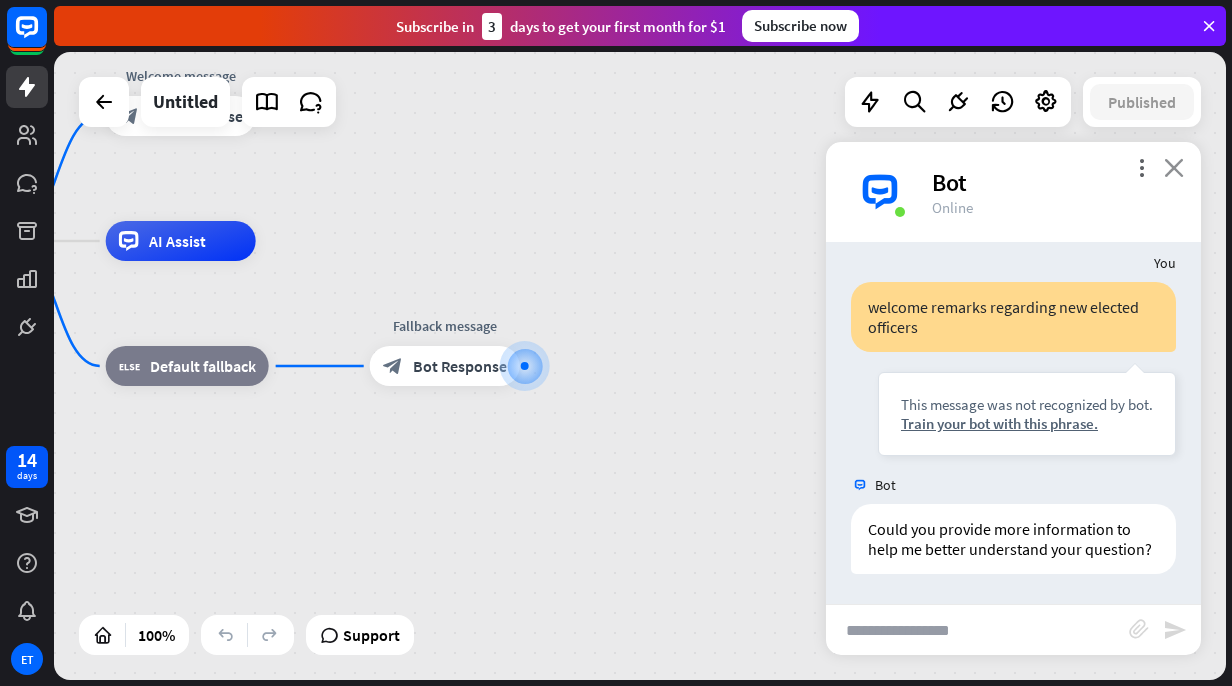 click on "close" at bounding box center [1174, 167] 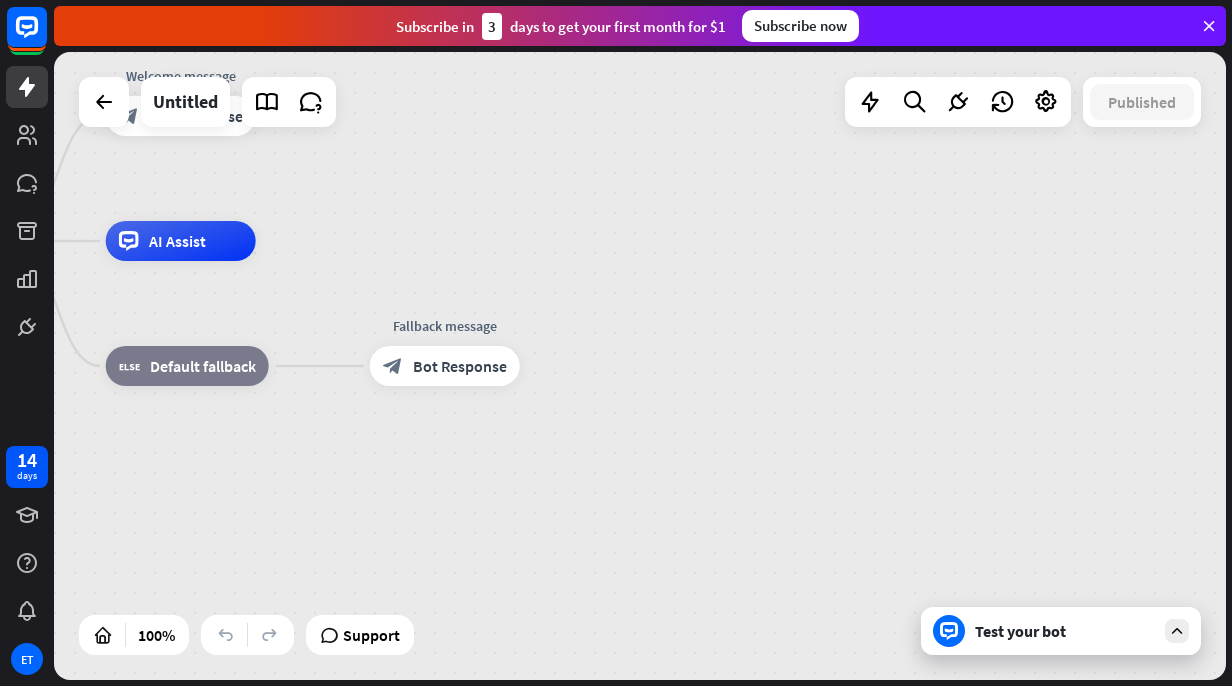 click on "Subscribe in
3
days
to get your first month for $1
Subscribe now" at bounding box center [640, 26] 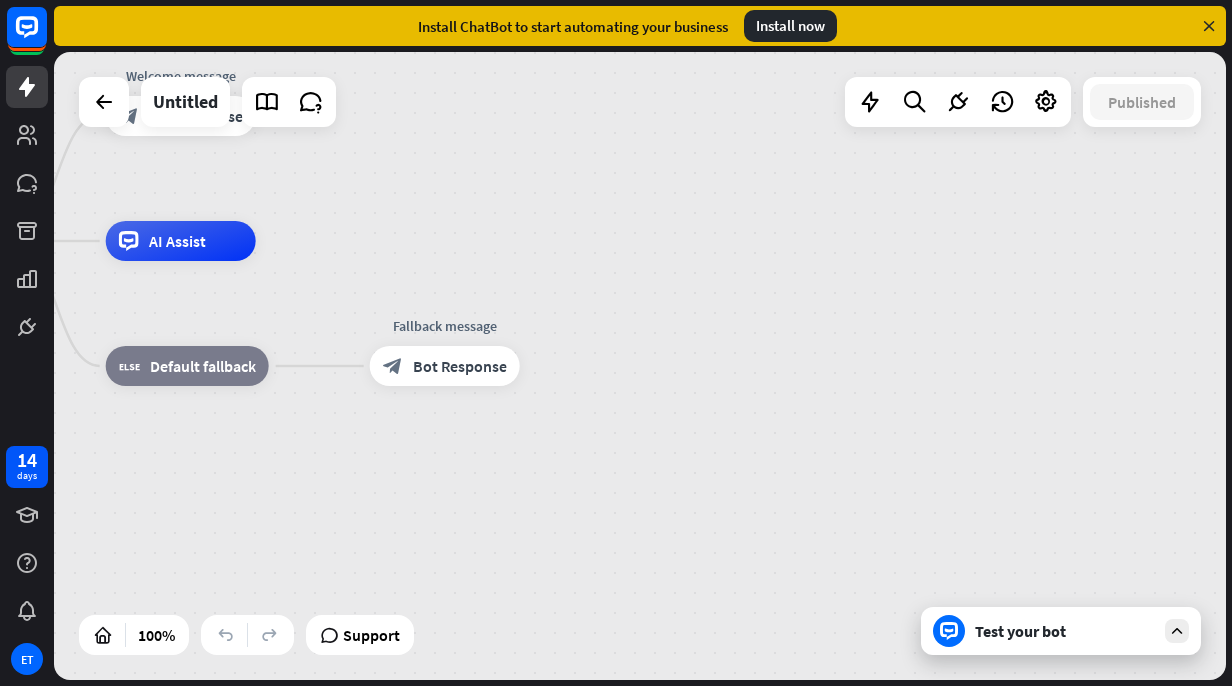 click on "Install now" at bounding box center [790, 26] 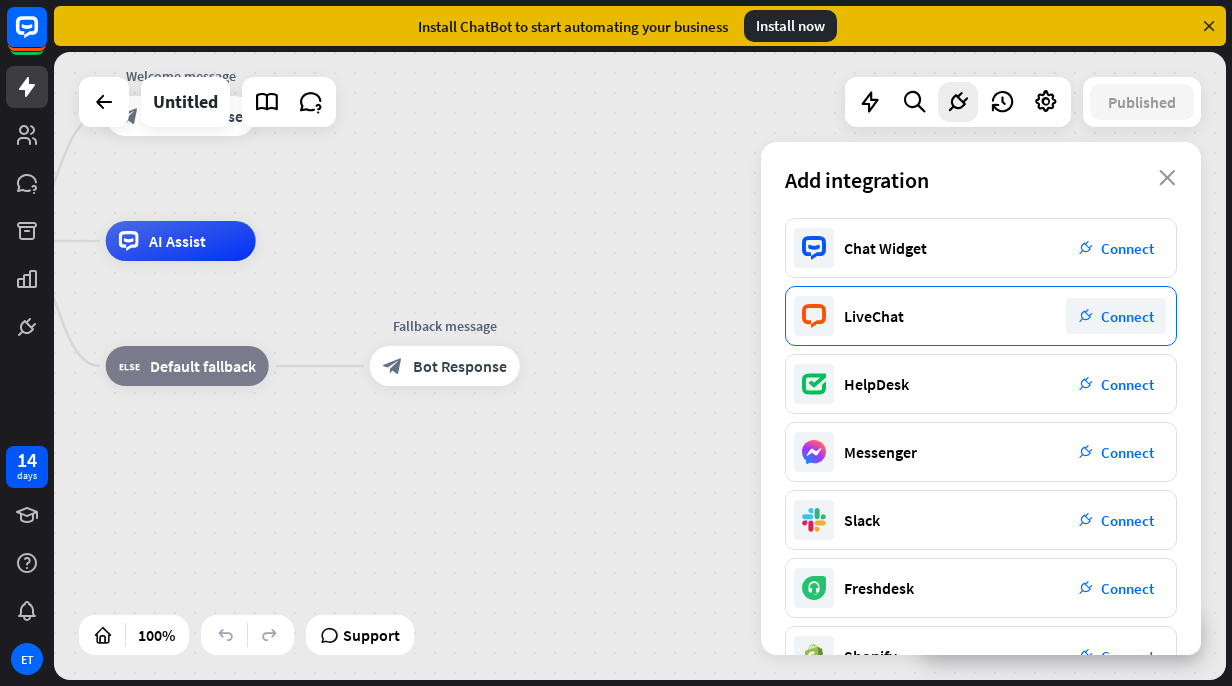 click on "LiveChat   plug_integration   Connect" at bounding box center (981, 316) 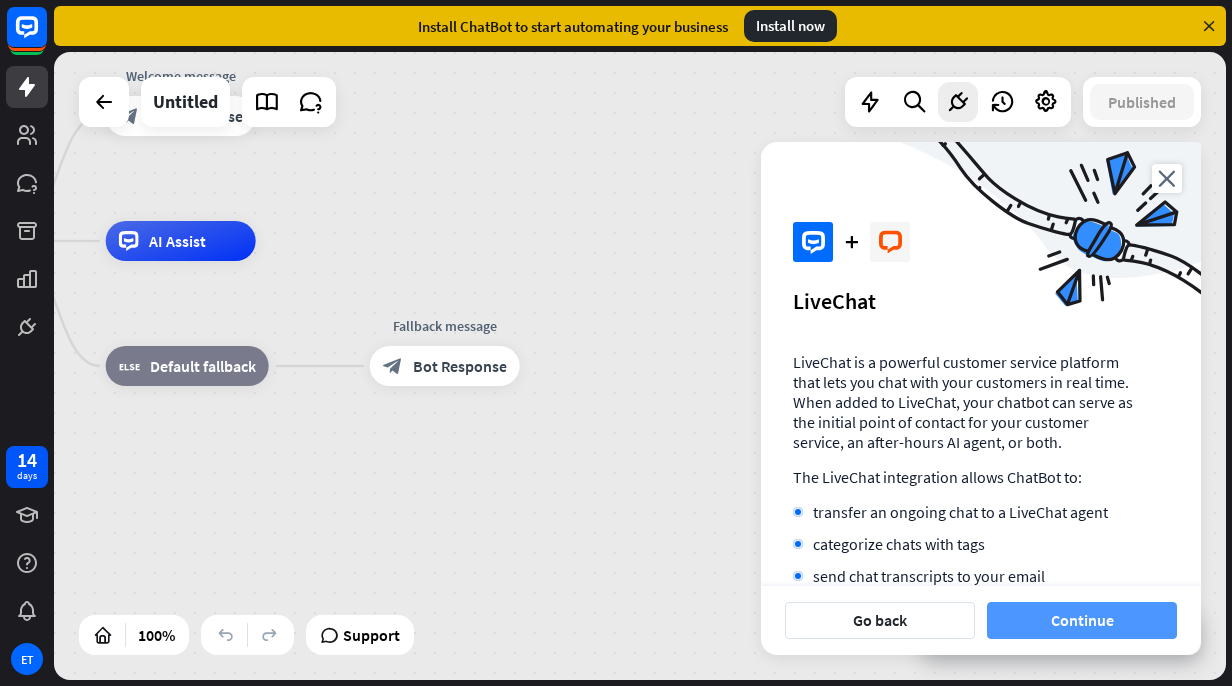 click on "Continue" at bounding box center [1082, 620] 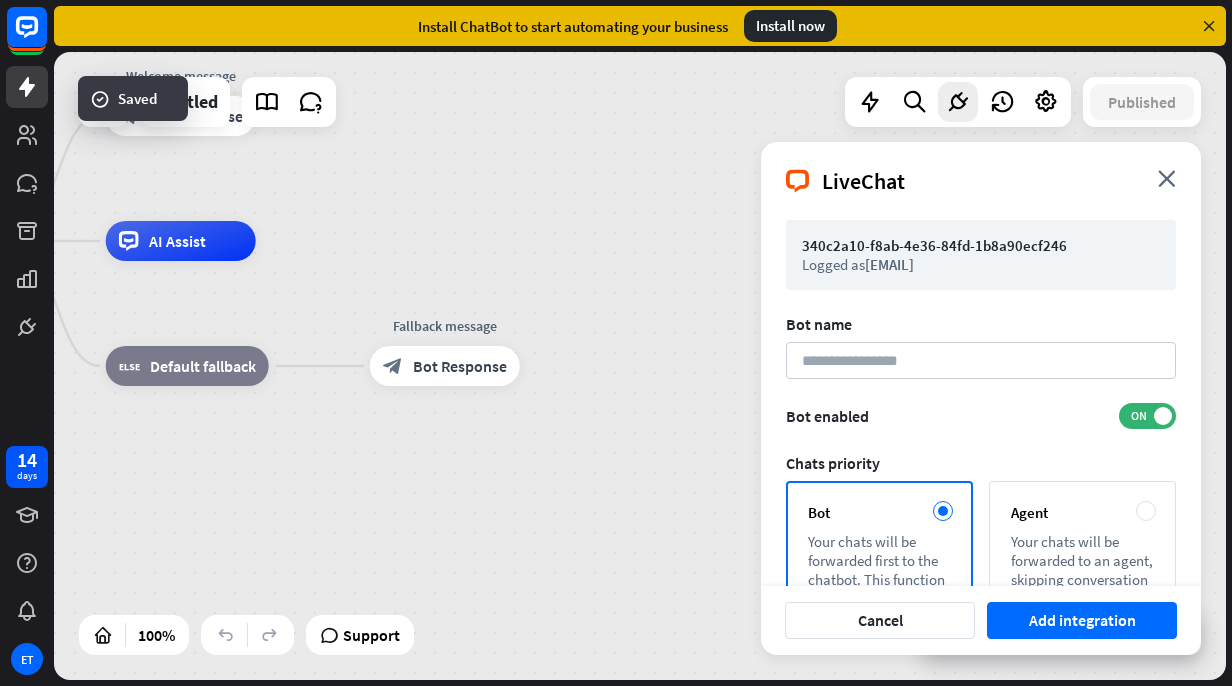scroll, scrollTop: 148, scrollLeft: 0, axis: vertical 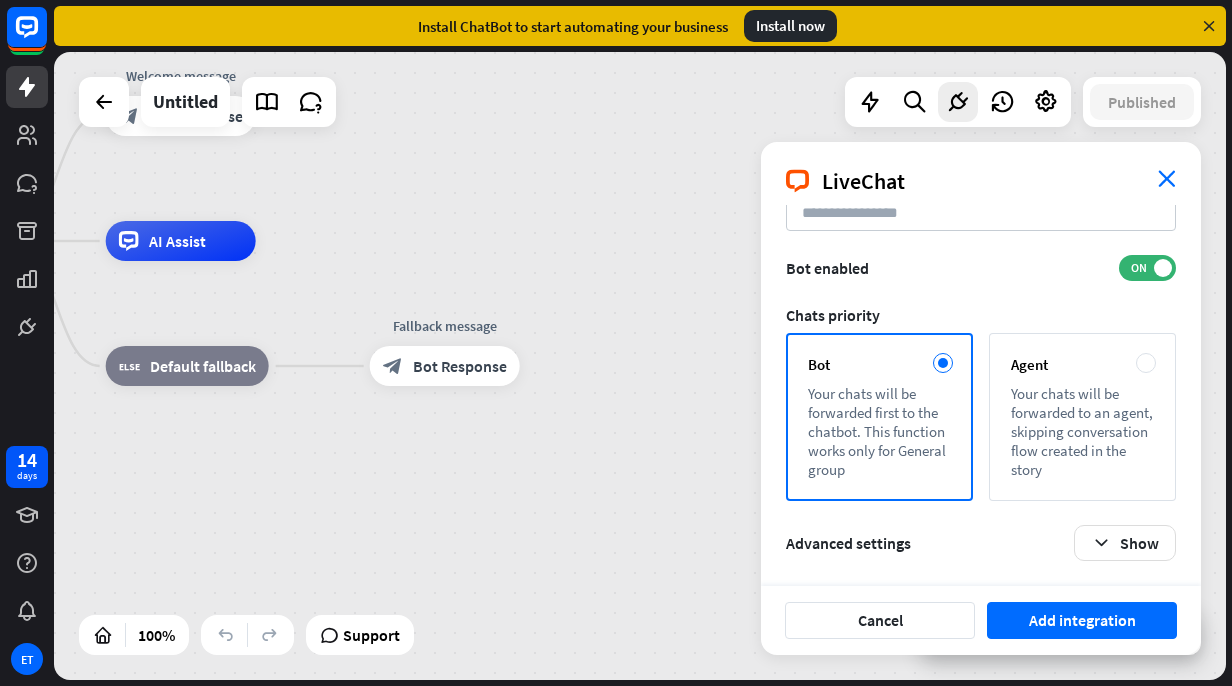click on "close" at bounding box center (1167, 178) 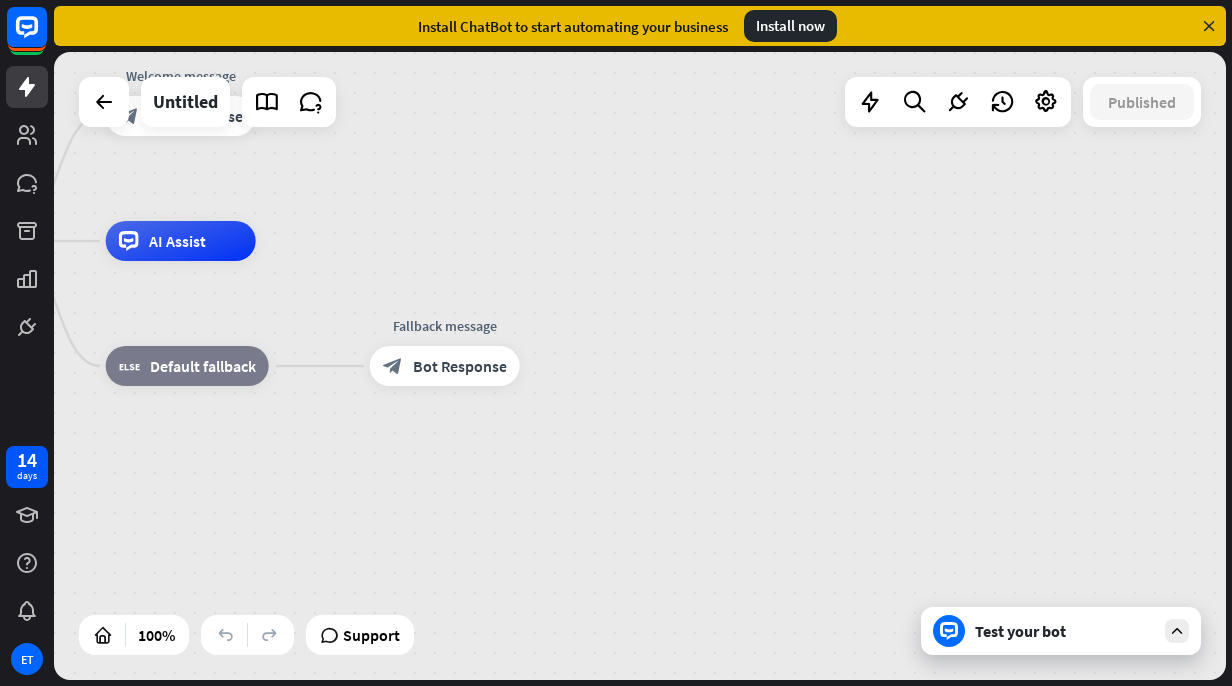 click at bounding box center (1209, 26) 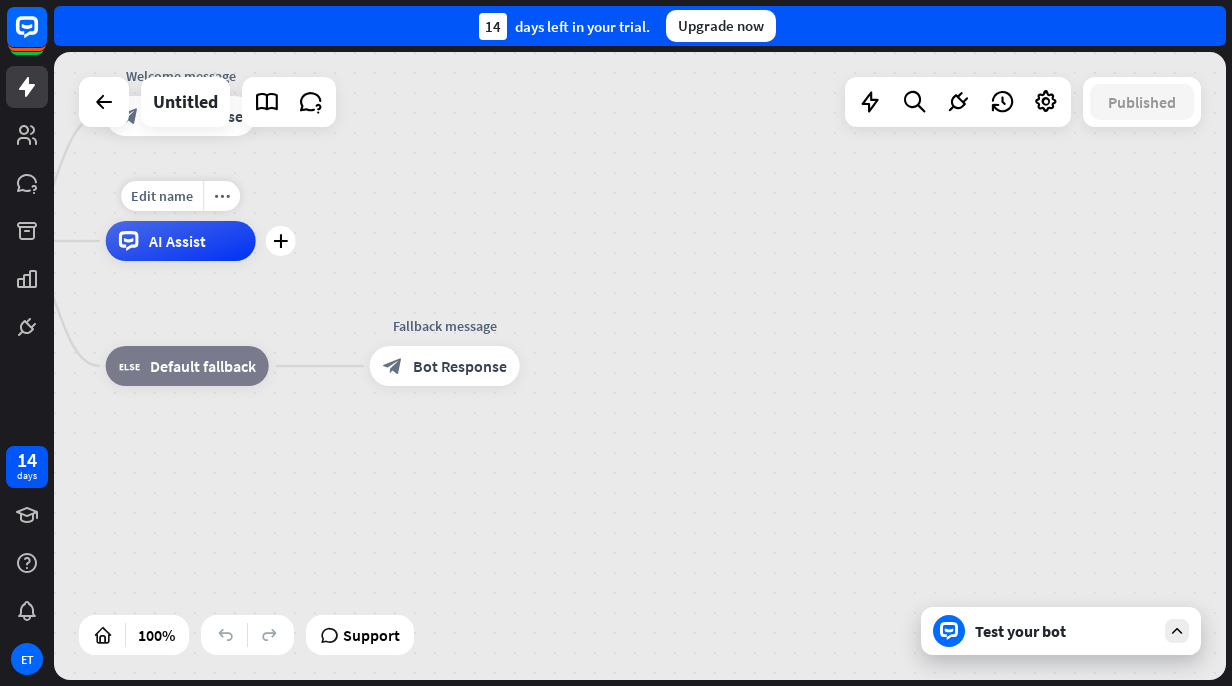 click on "AI Assist" at bounding box center [181, 241] 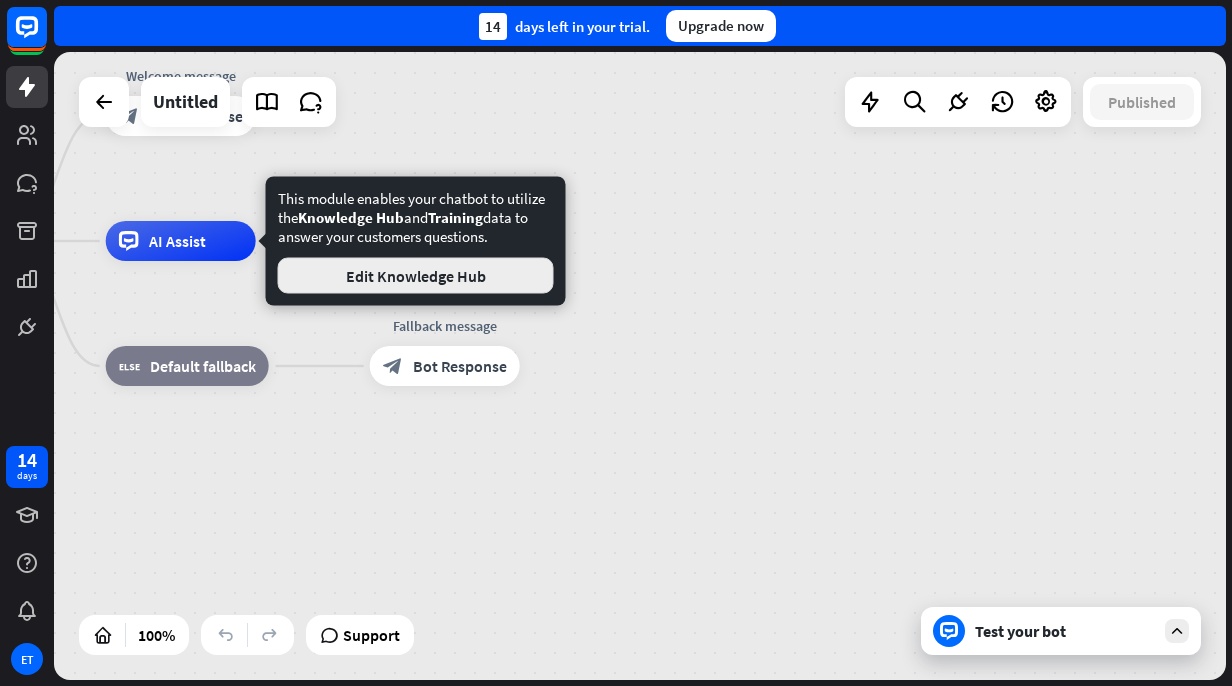 click on "Edit Knowledge Hub" at bounding box center (416, 276) 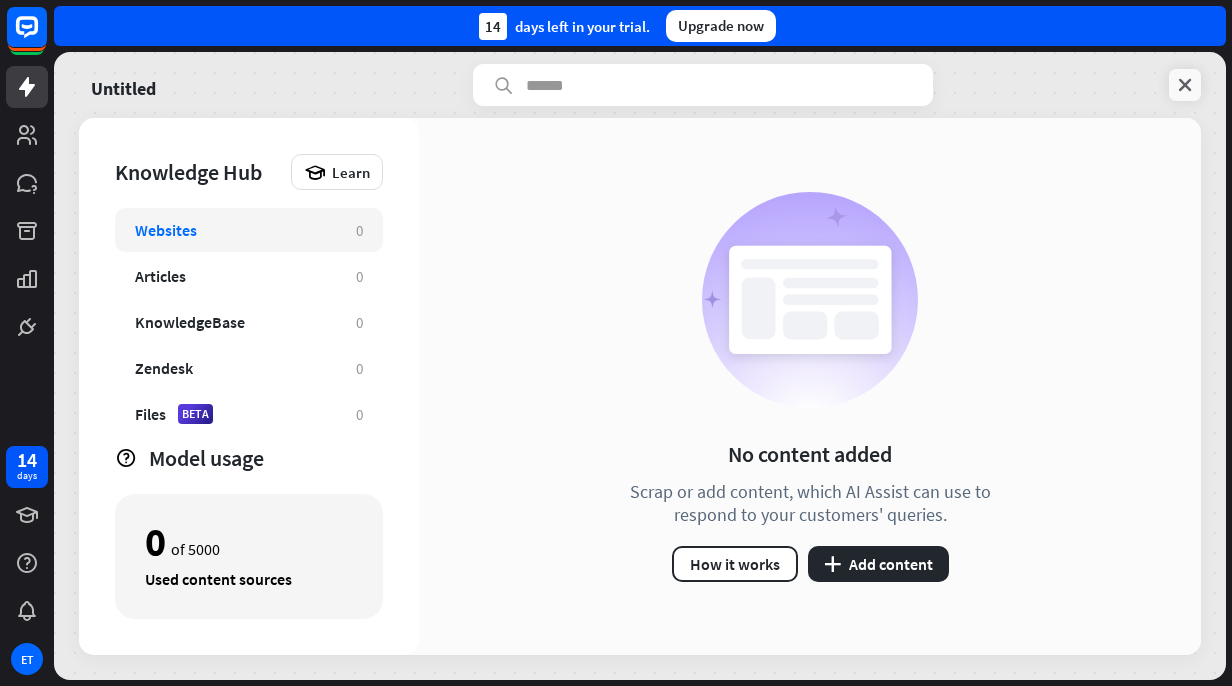 click at bounding box center (1185, 85) 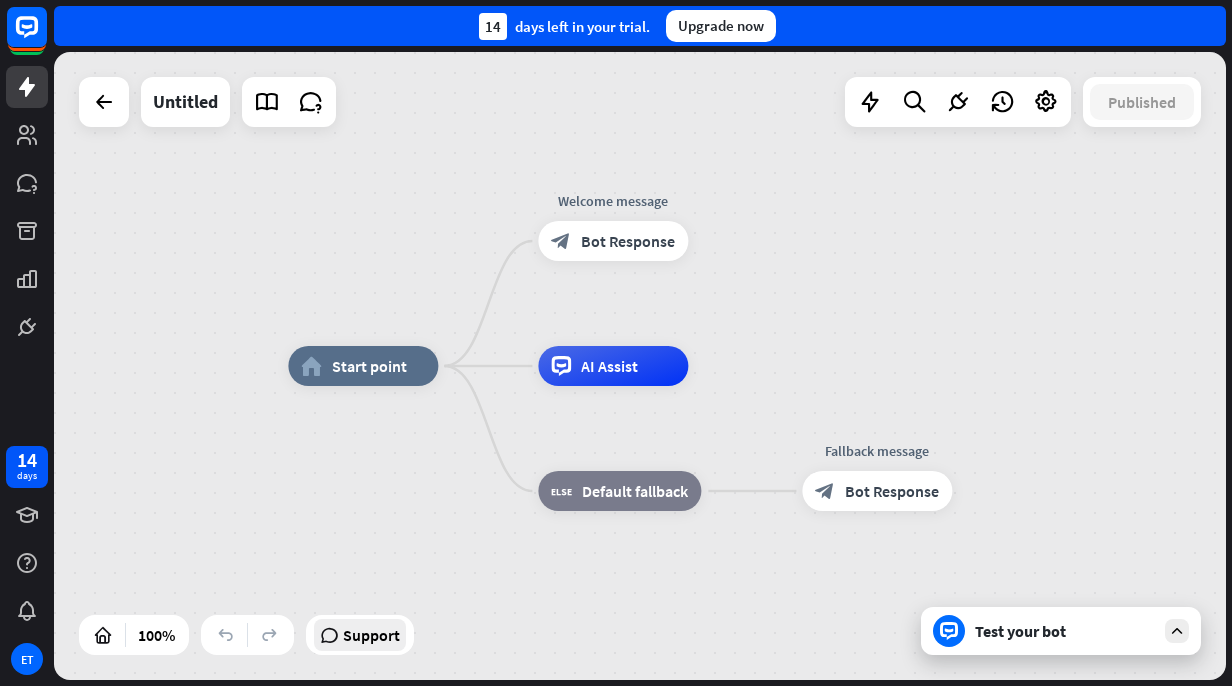 click on "Support" at bounding box center [371, 635] 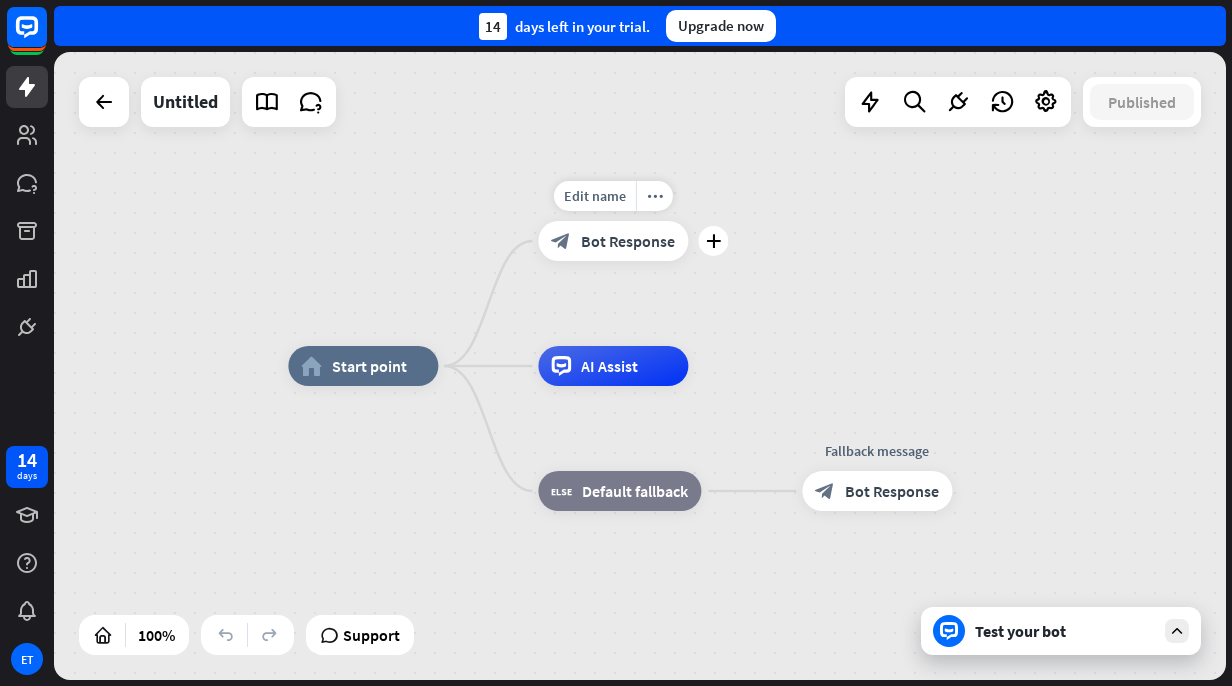 click on "block_bot_response   Bot Response" at bounding box center [613, 241] 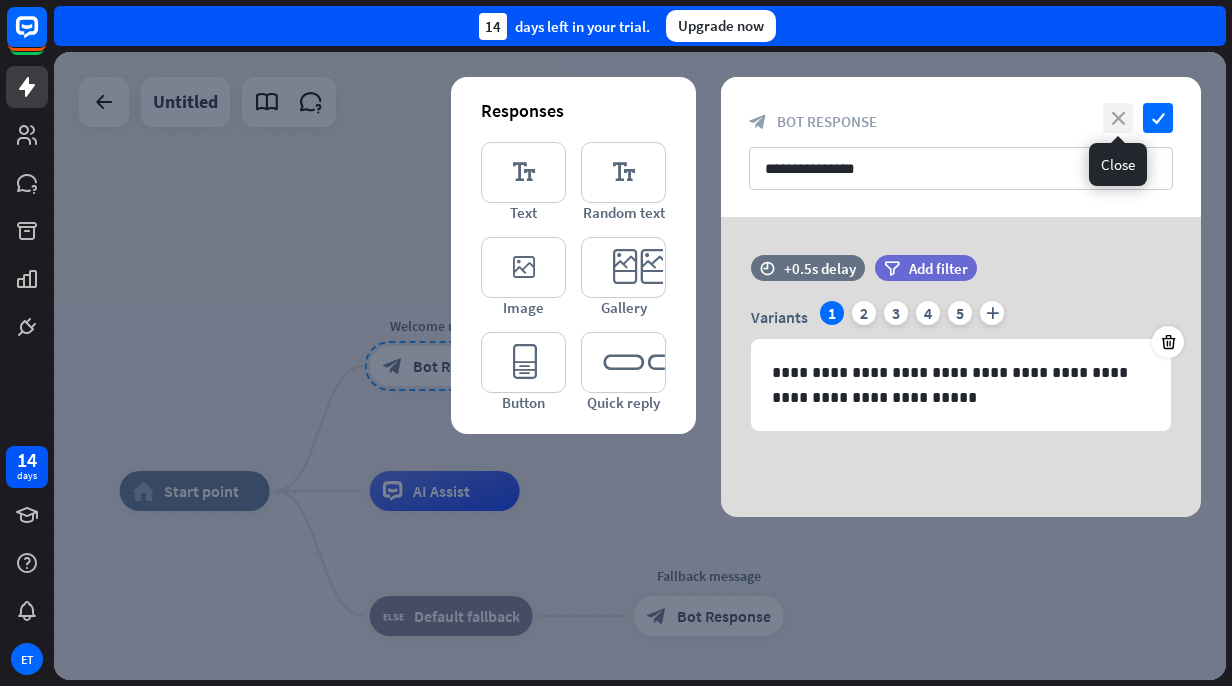 click on "close" at bounding box center [1118, 118] 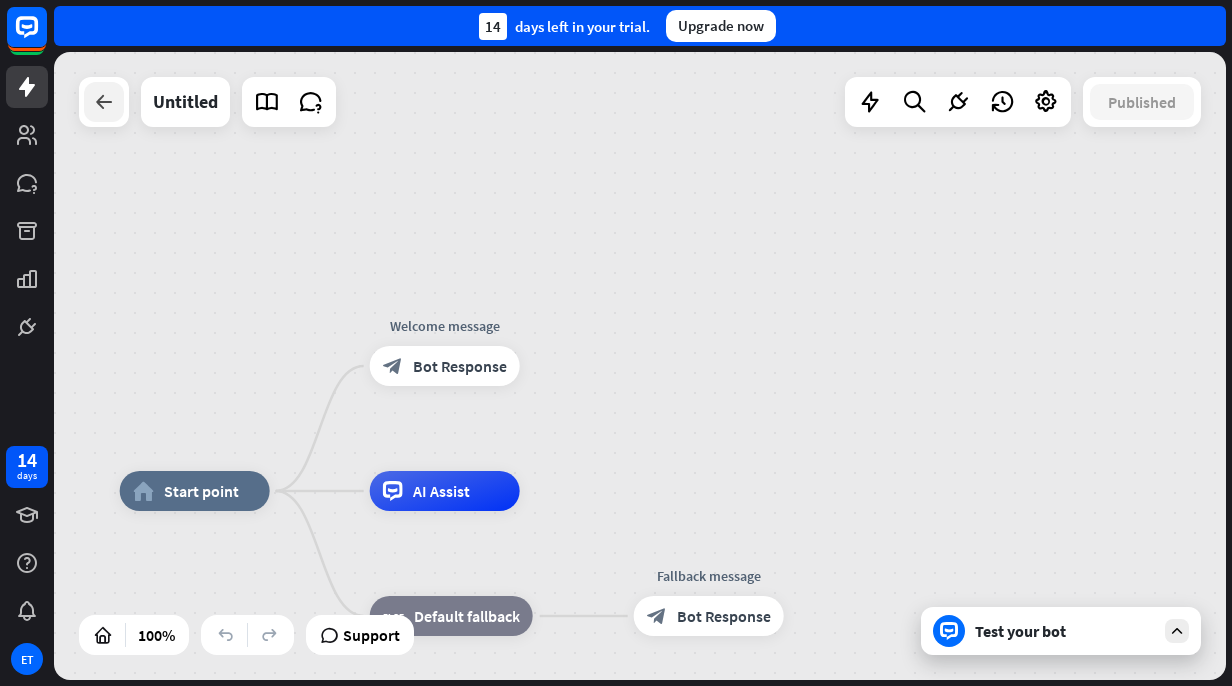 click at bounding box center [104, 102] 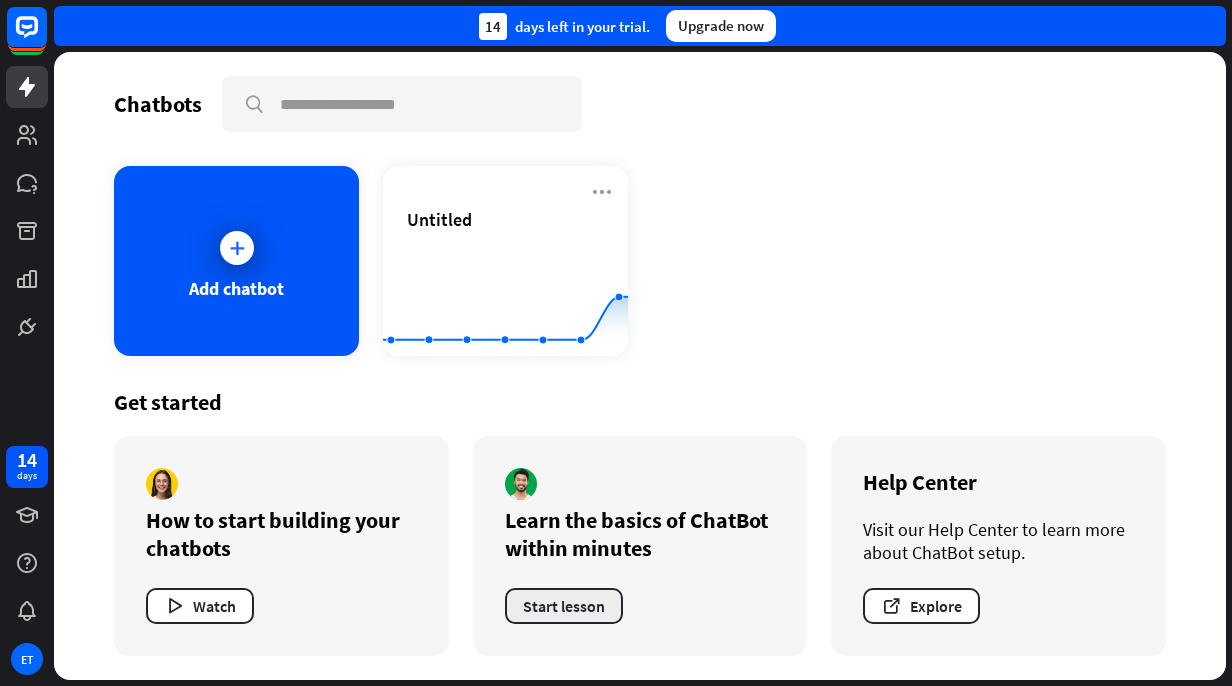 click on "Start lesson" at bounding box center (564, 606) 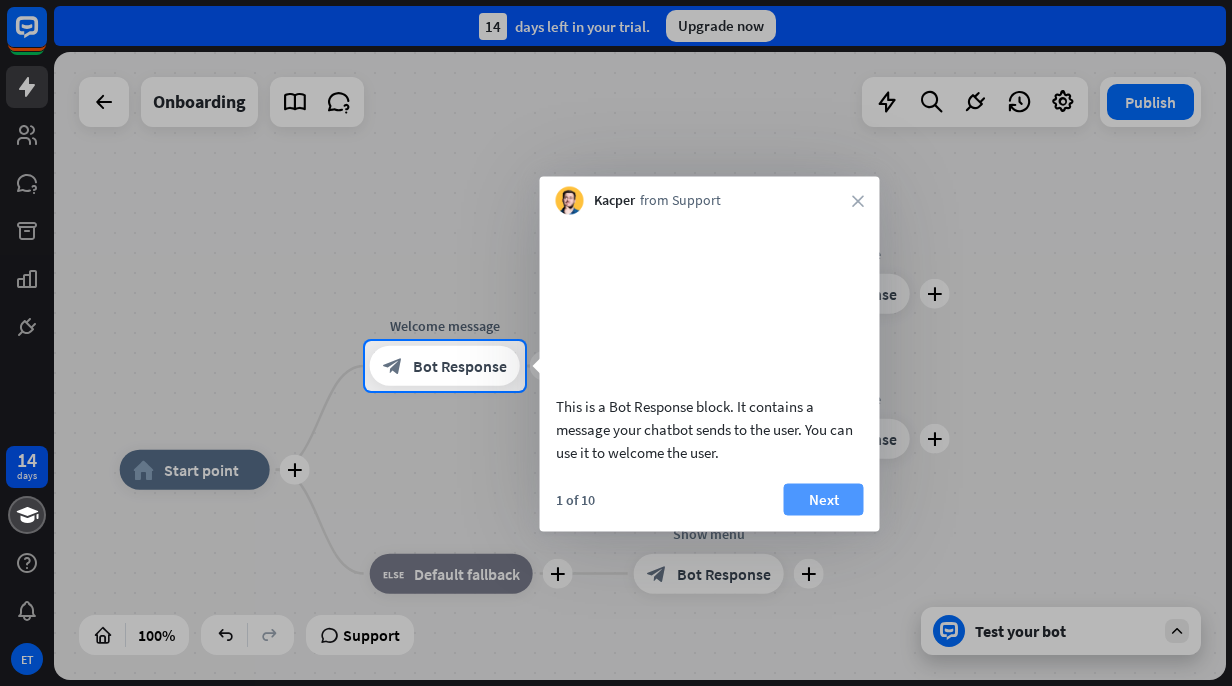 click on "Next" at bounding box center [824, 499] 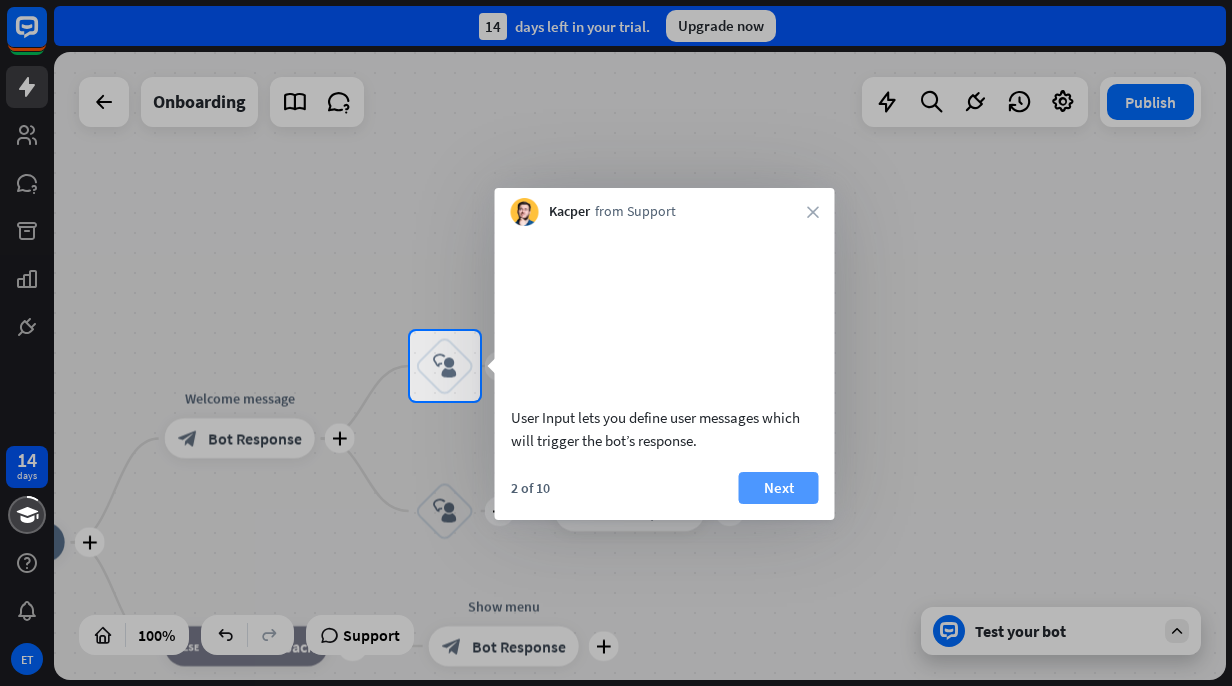 click on "Next" at bounding box center [779, 488] 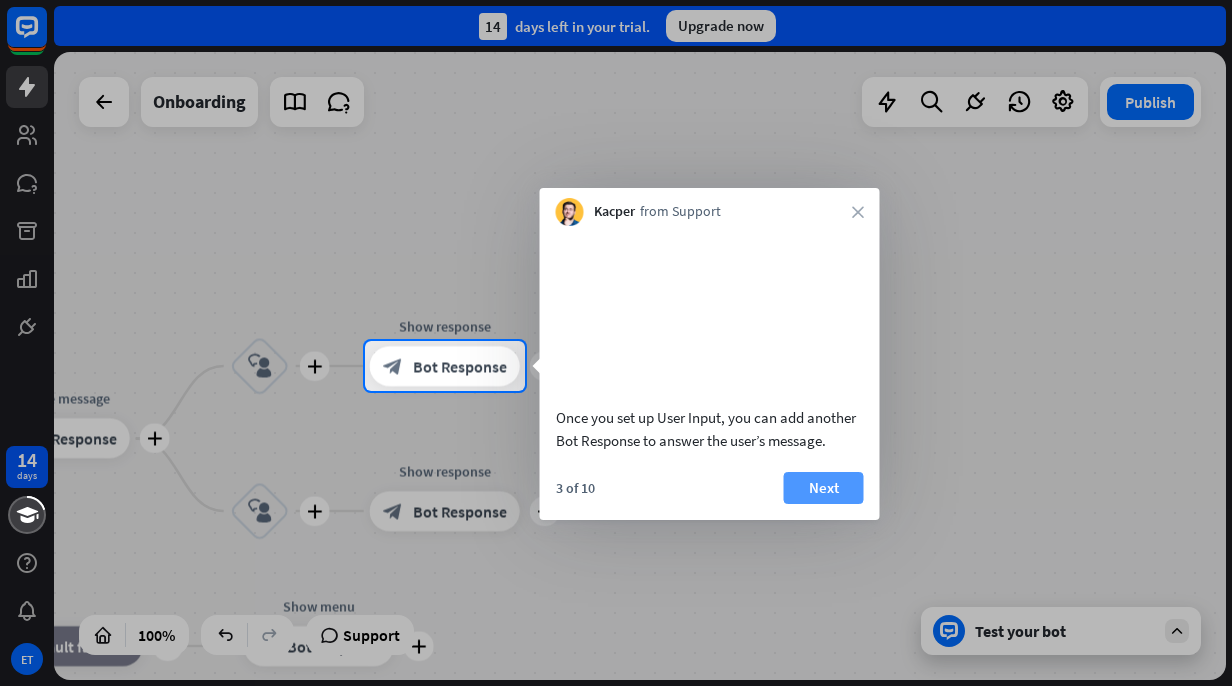 click on "Next" at bounding box center (824, 488) 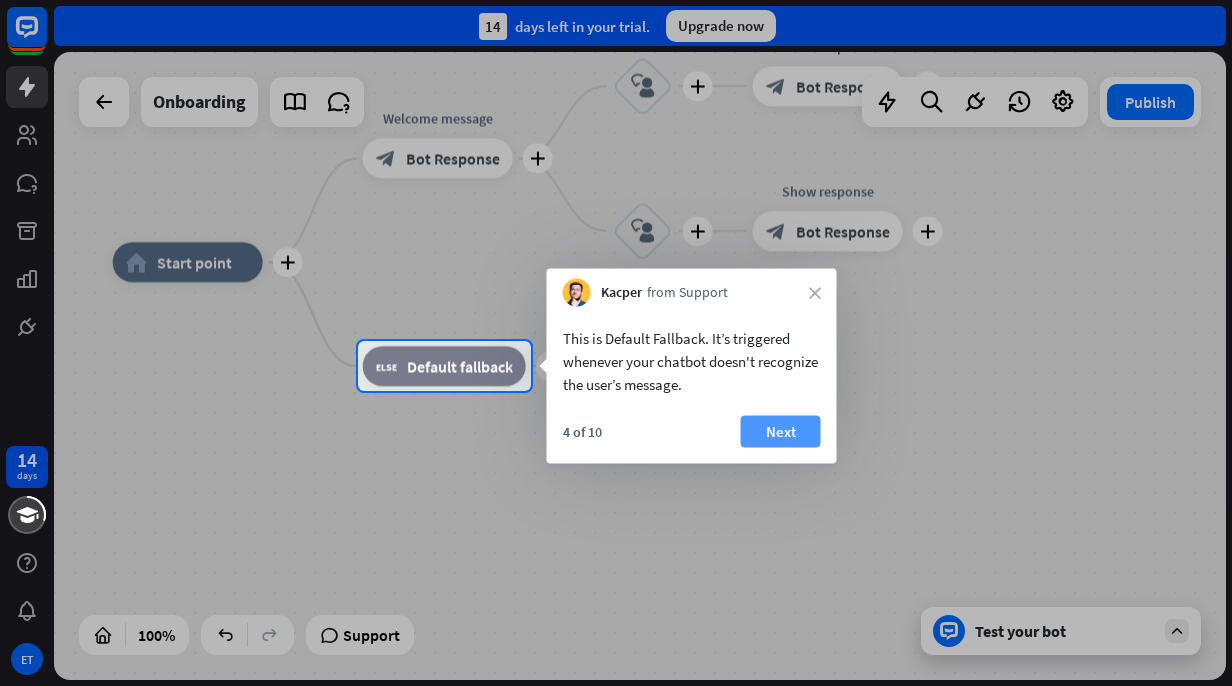 click on "Next" at bounding box center (781, 432) 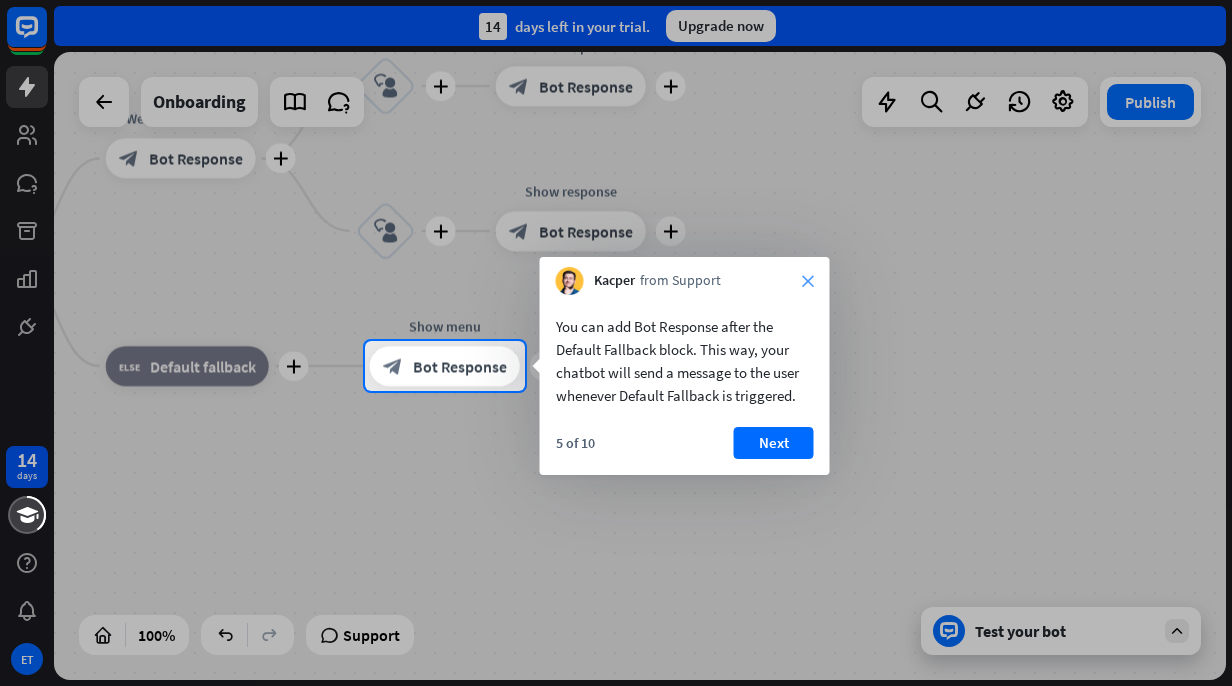 click on "close" at bounding box center (808, 281) 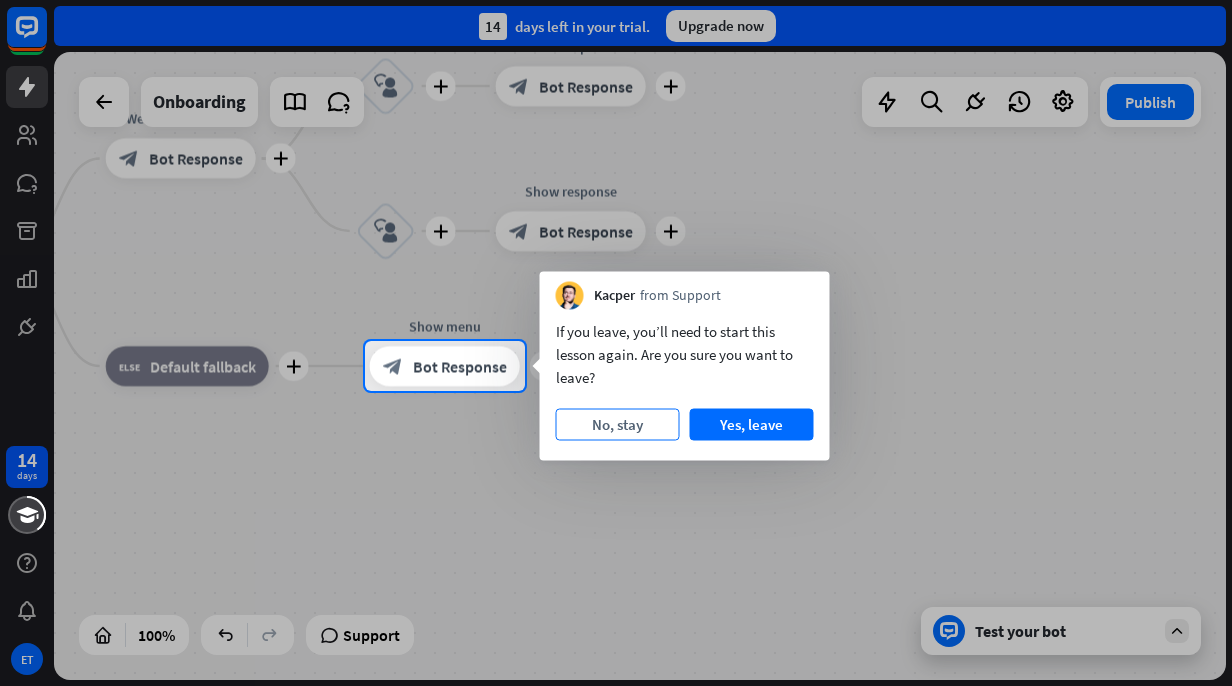 click on "No, stay" at bounding box center [618, 425] 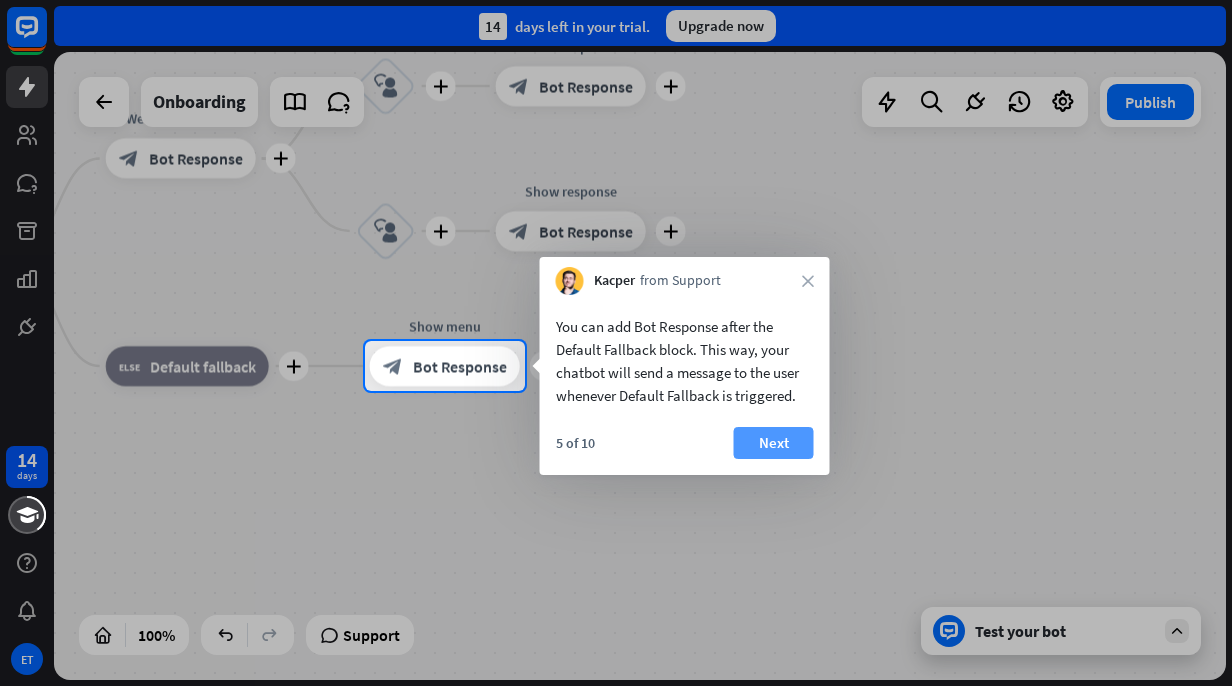 click on "Next" at bounding box center [774, 443] 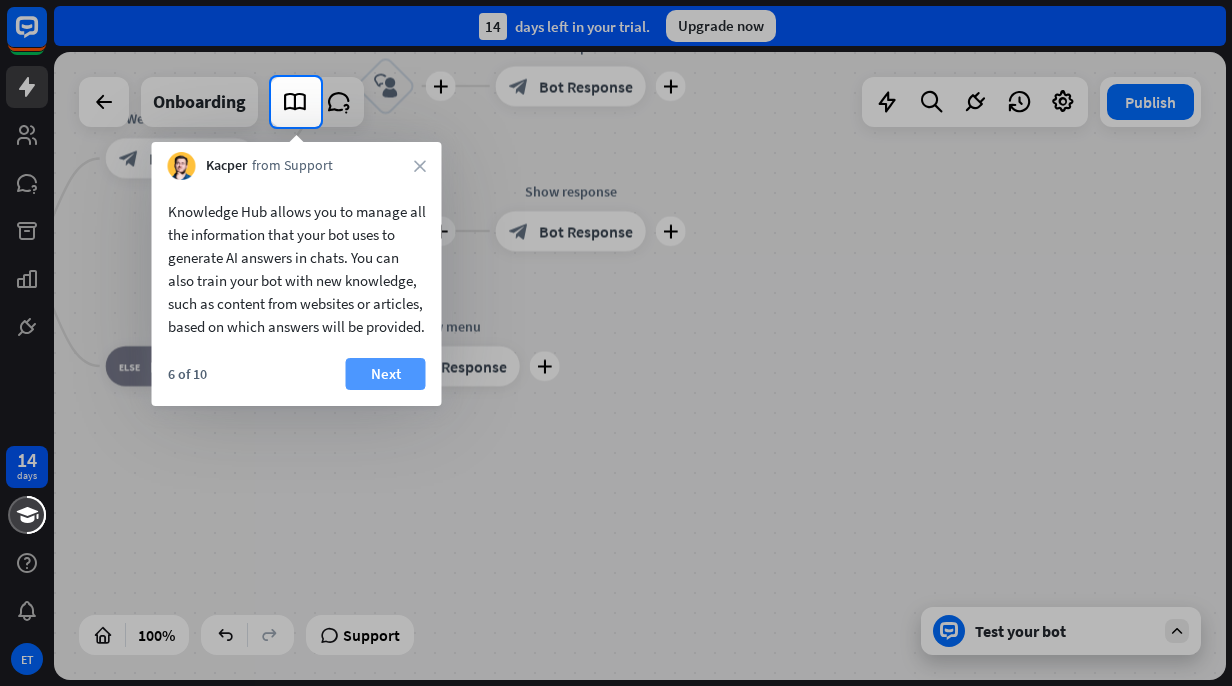 click on "Next" at bounding box center (386, 374) 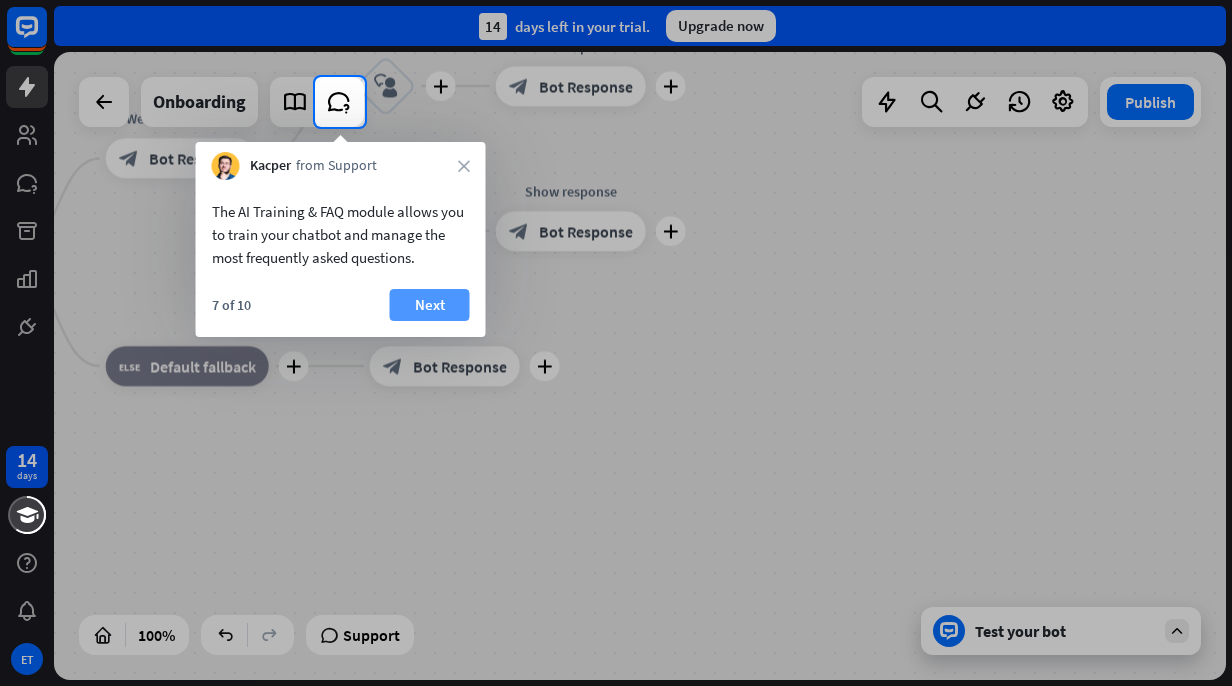 click on "Next" at bounding box center (430, 305) 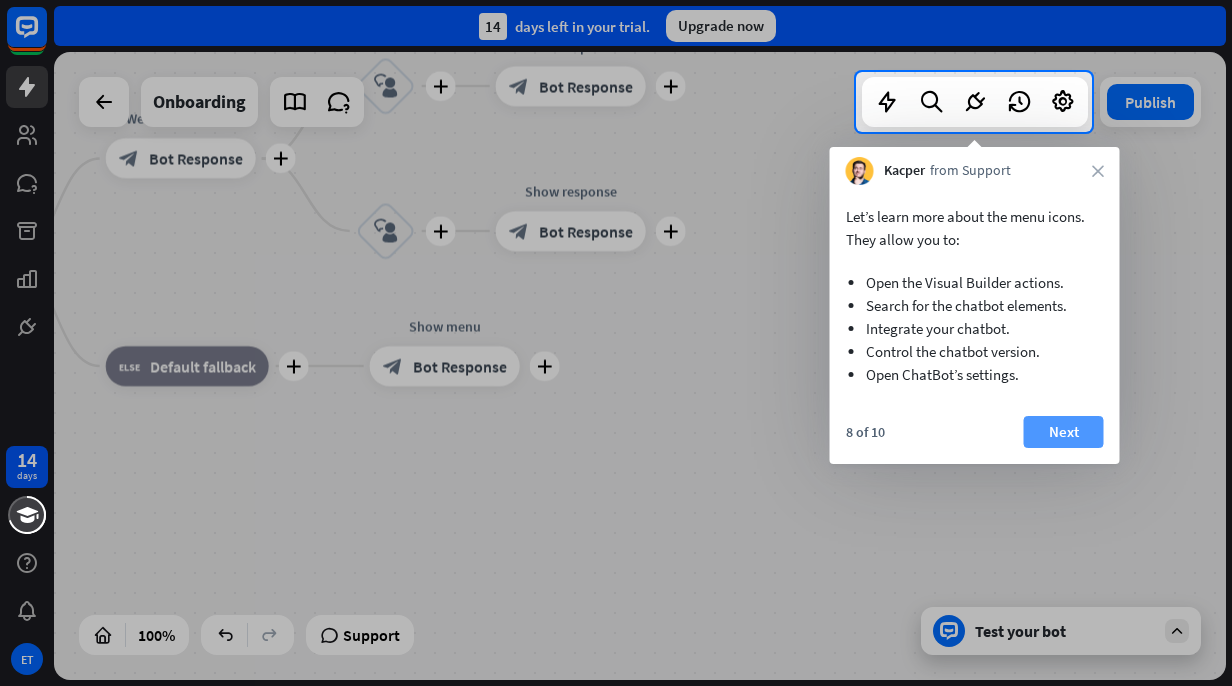 click on "Next" at bounding box center [1064, 432] 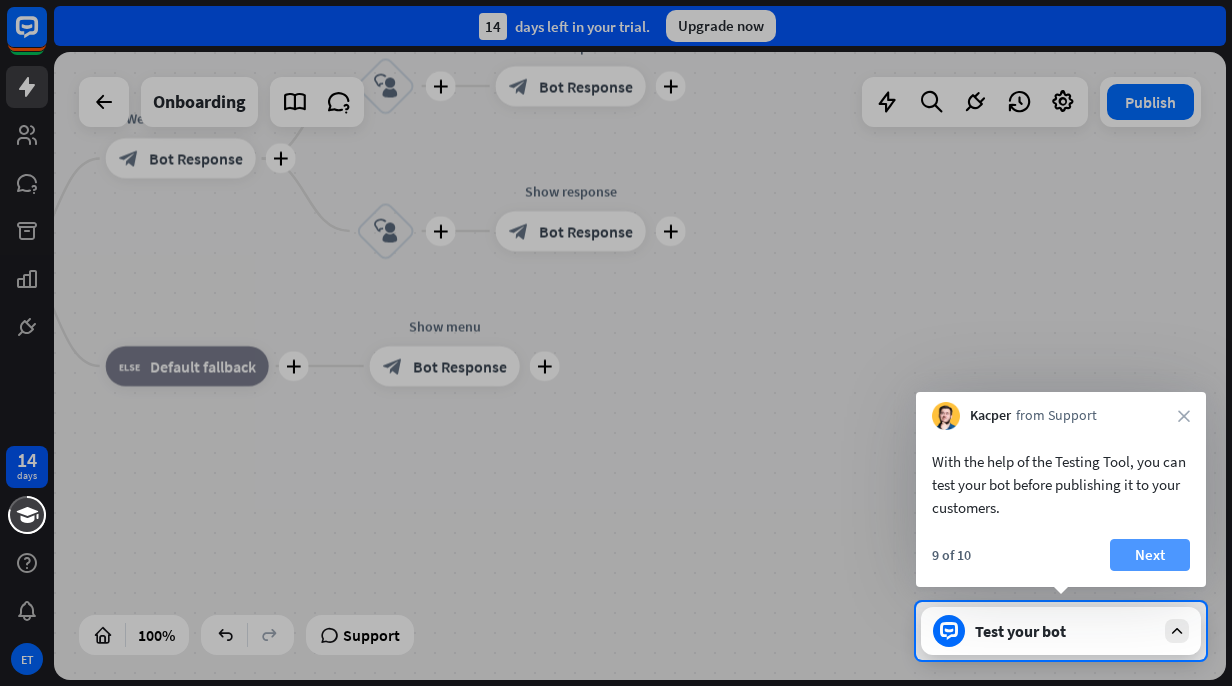 click on "Next" at bounding box center [1150, 555] 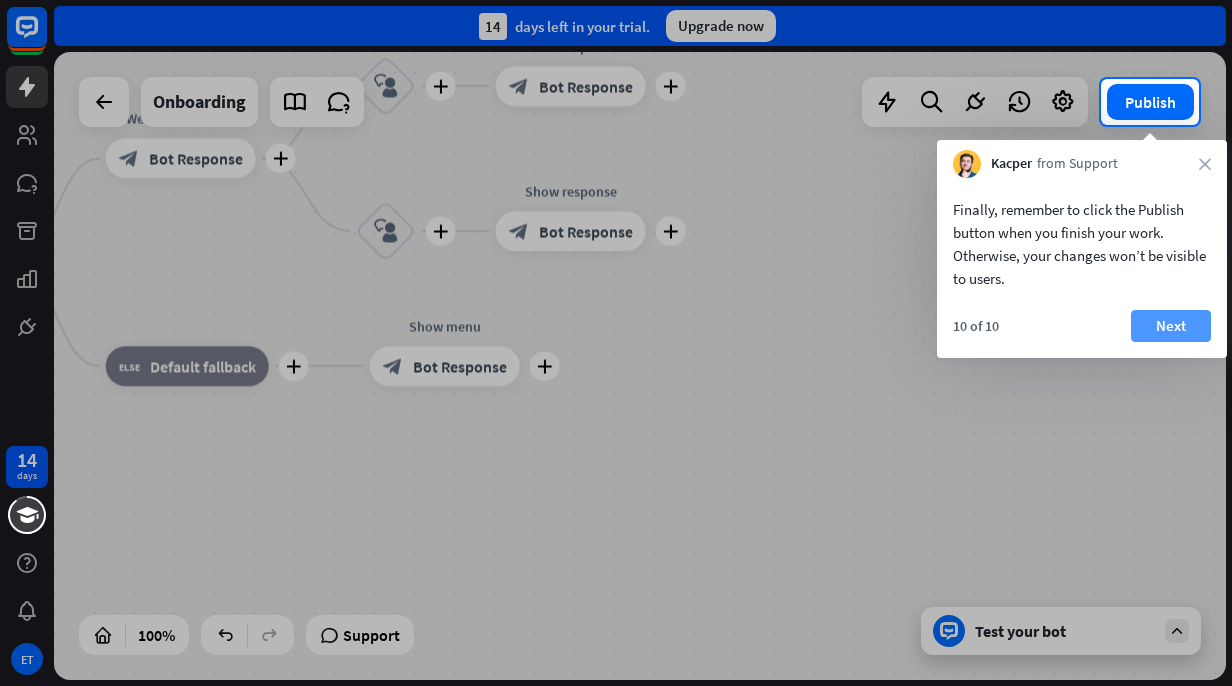 click on "Next" at bounding box center [1171, 326] 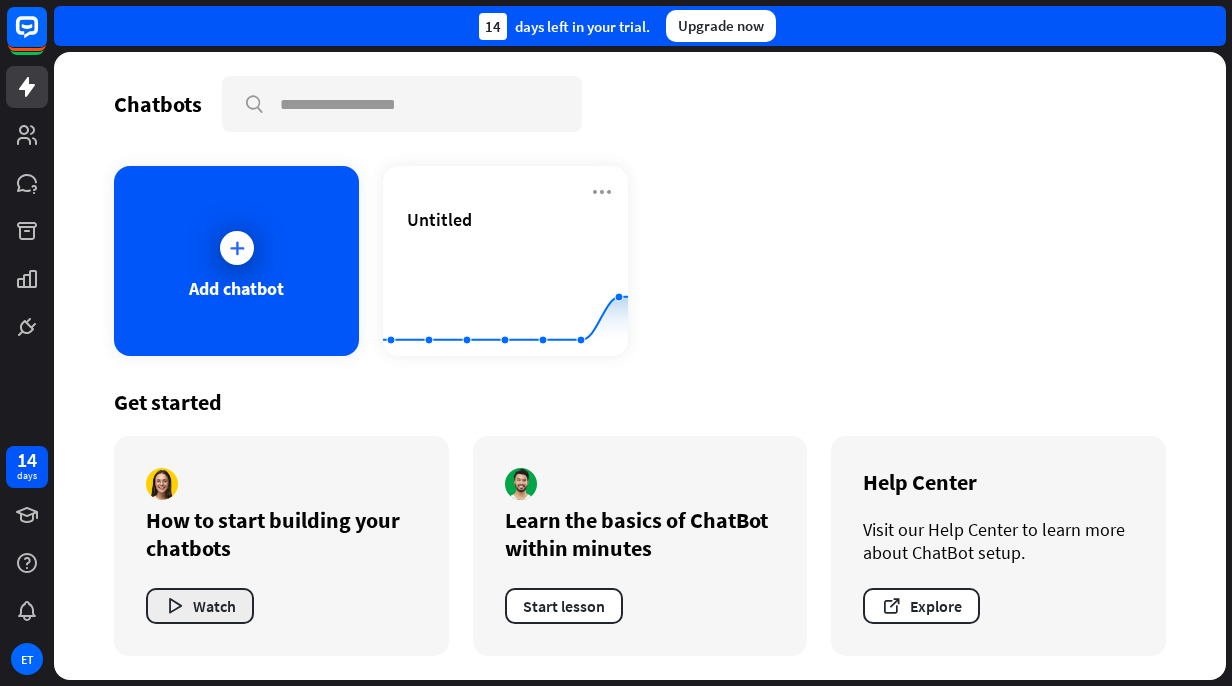 click on "Watch" at bounding box center [200, 606] 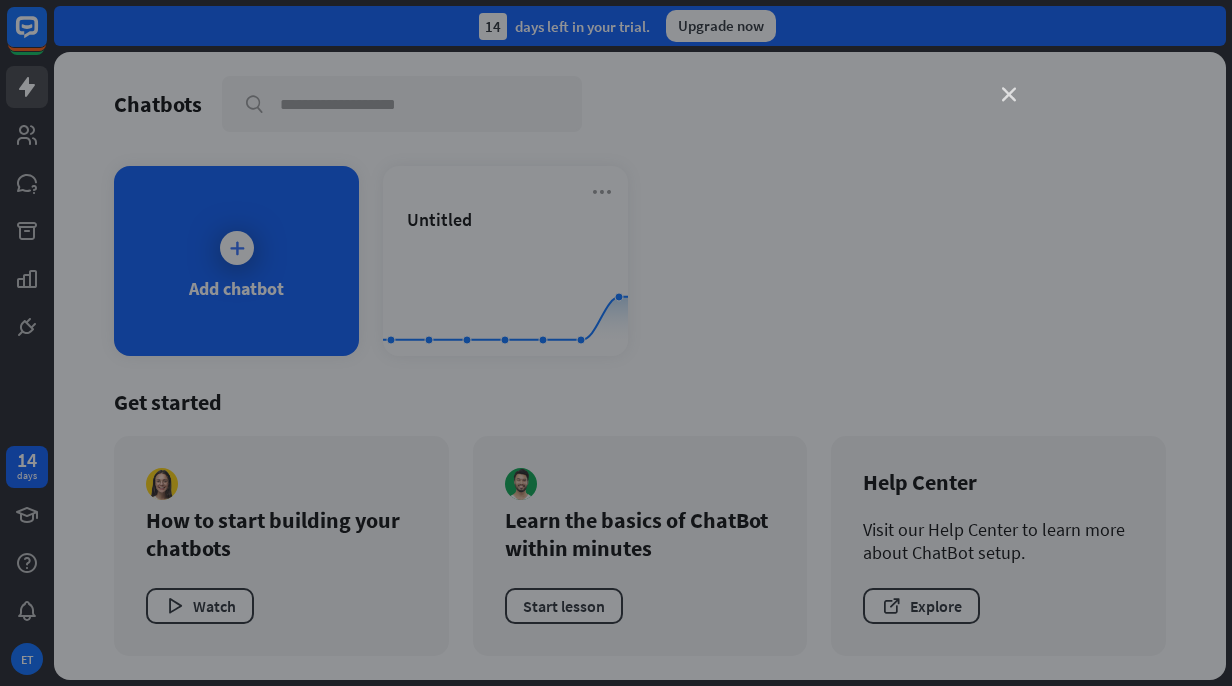 click on "close" at bounding box center (1009, 95) 